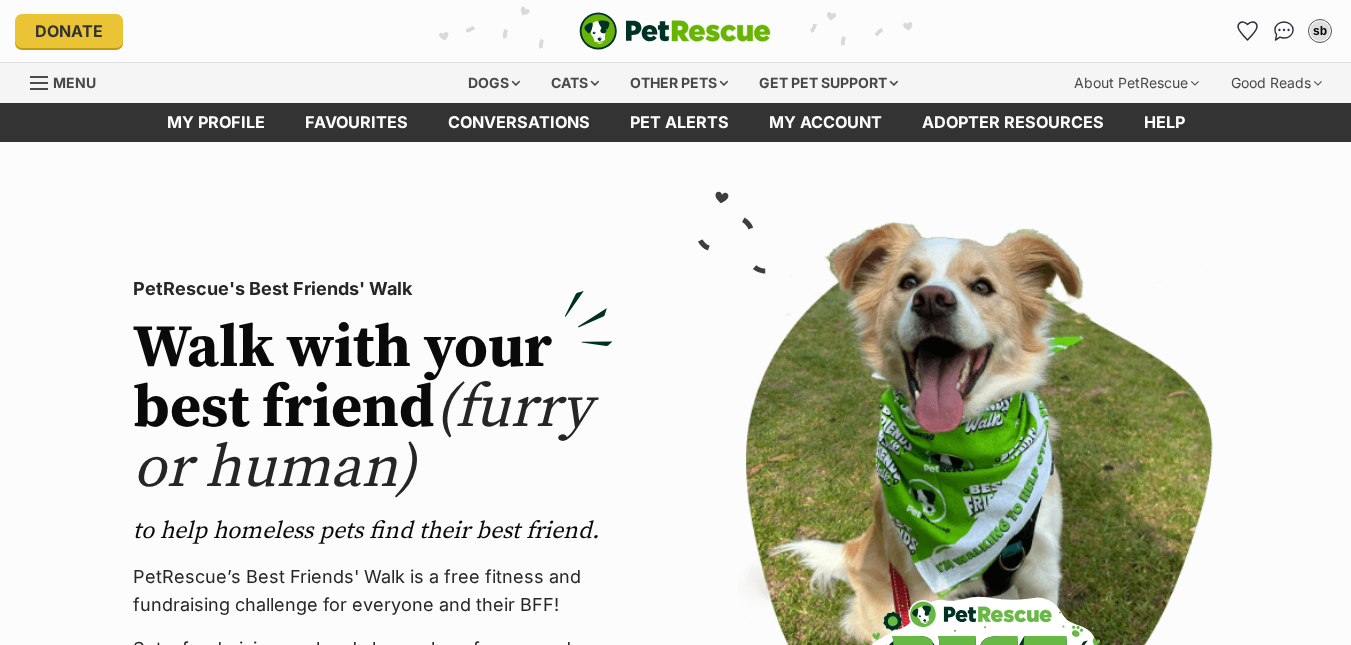 scroll, scrollTop: 0, scrollLeft: 0, axis: both 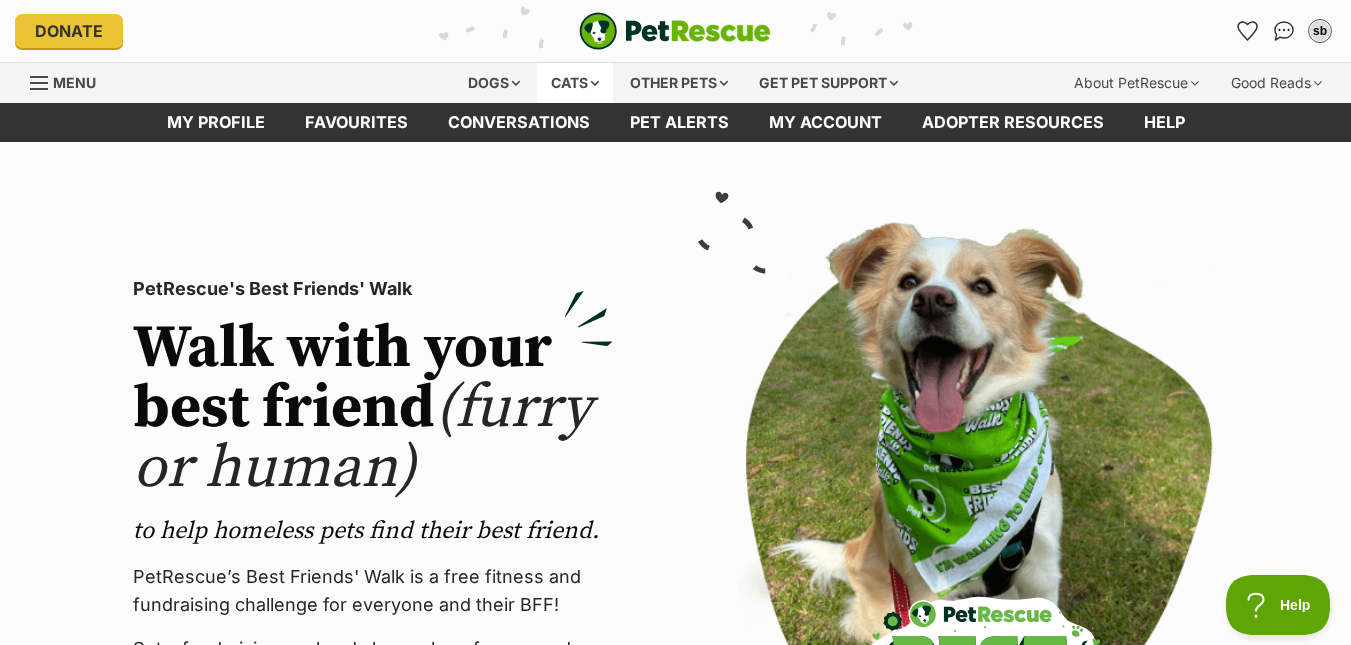 click on "Cats" at bounding box center (575, 83) 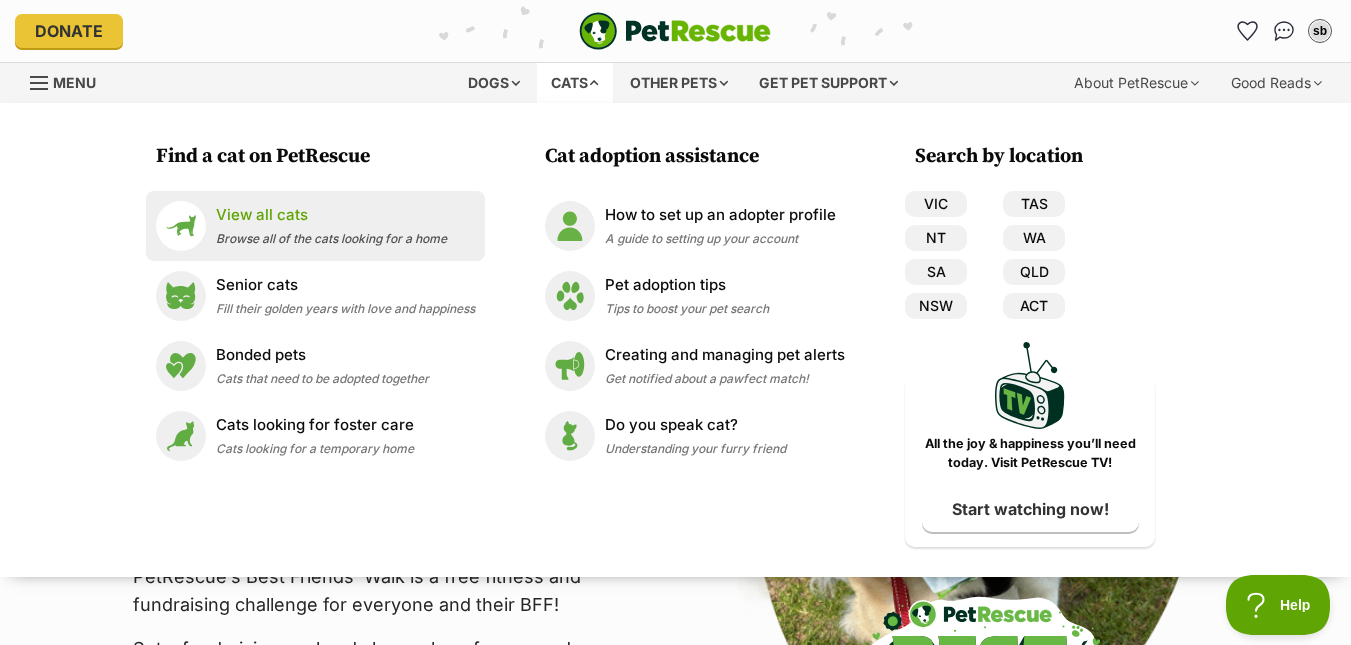 click on "View all cats" at bounding box center (331, 215) 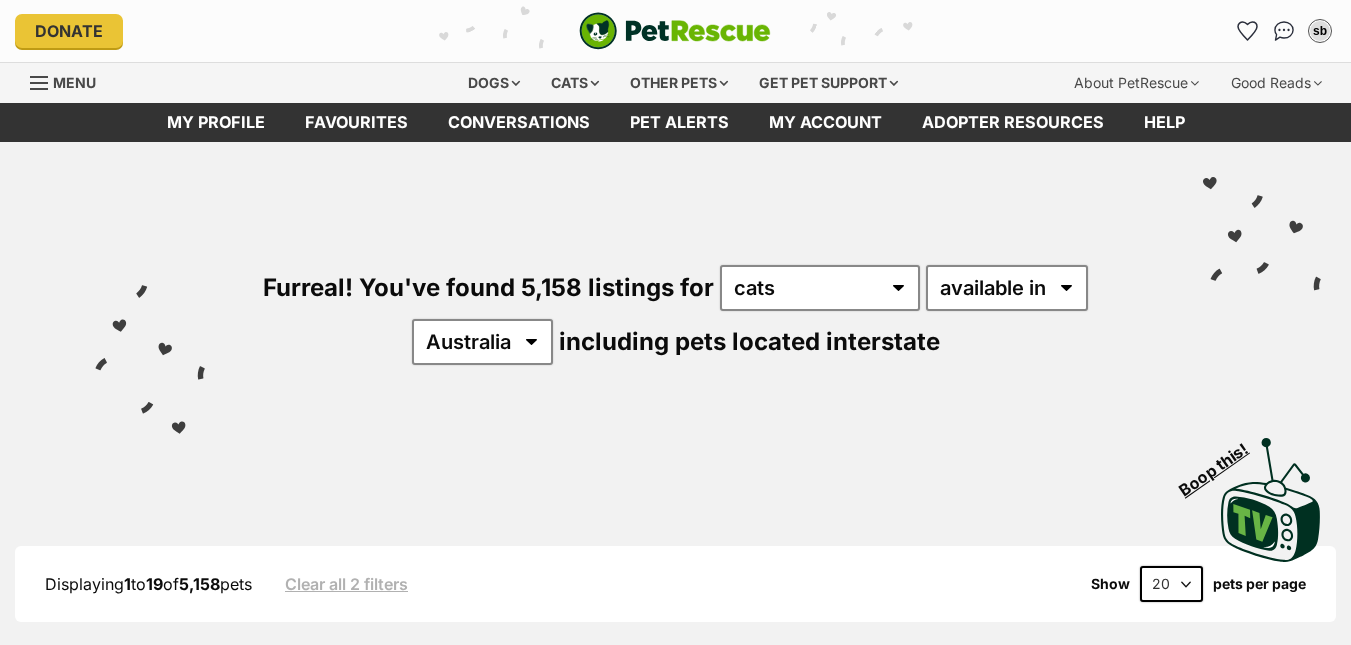 scroll, scrollTop: 0, scrollLeft: 0, axis: both 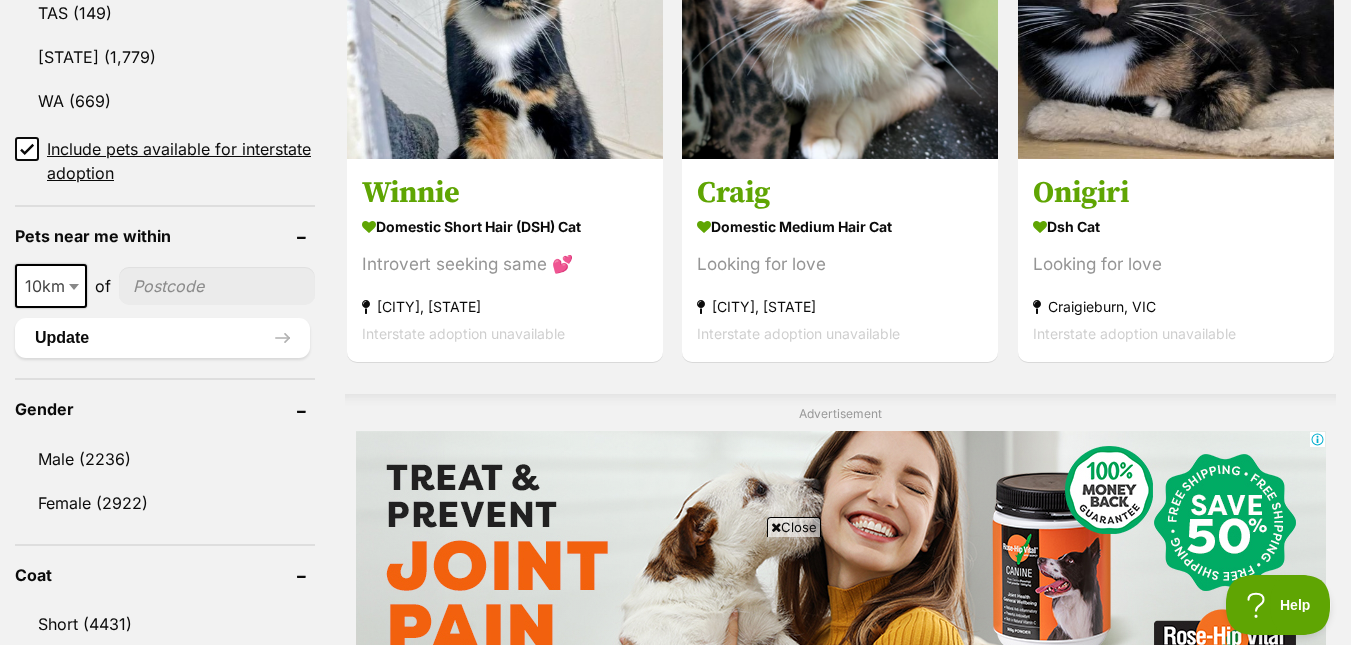 click at bounding box center (74, 287) 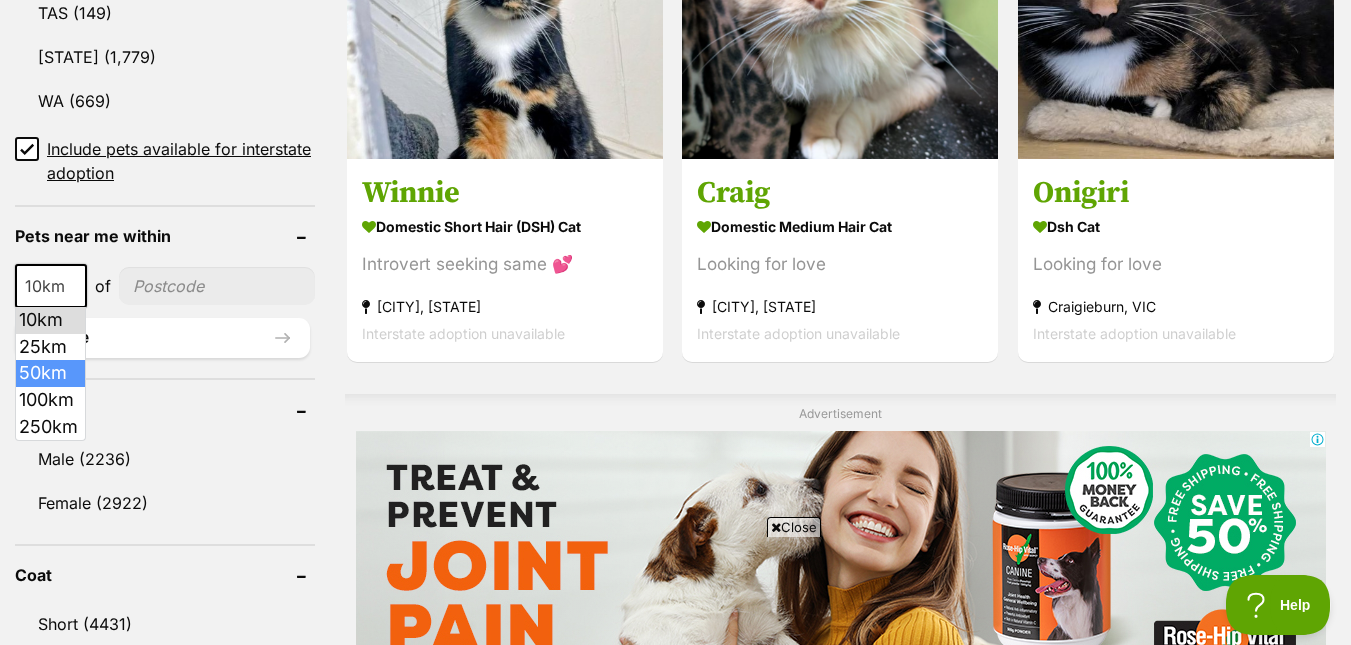 select on "50" 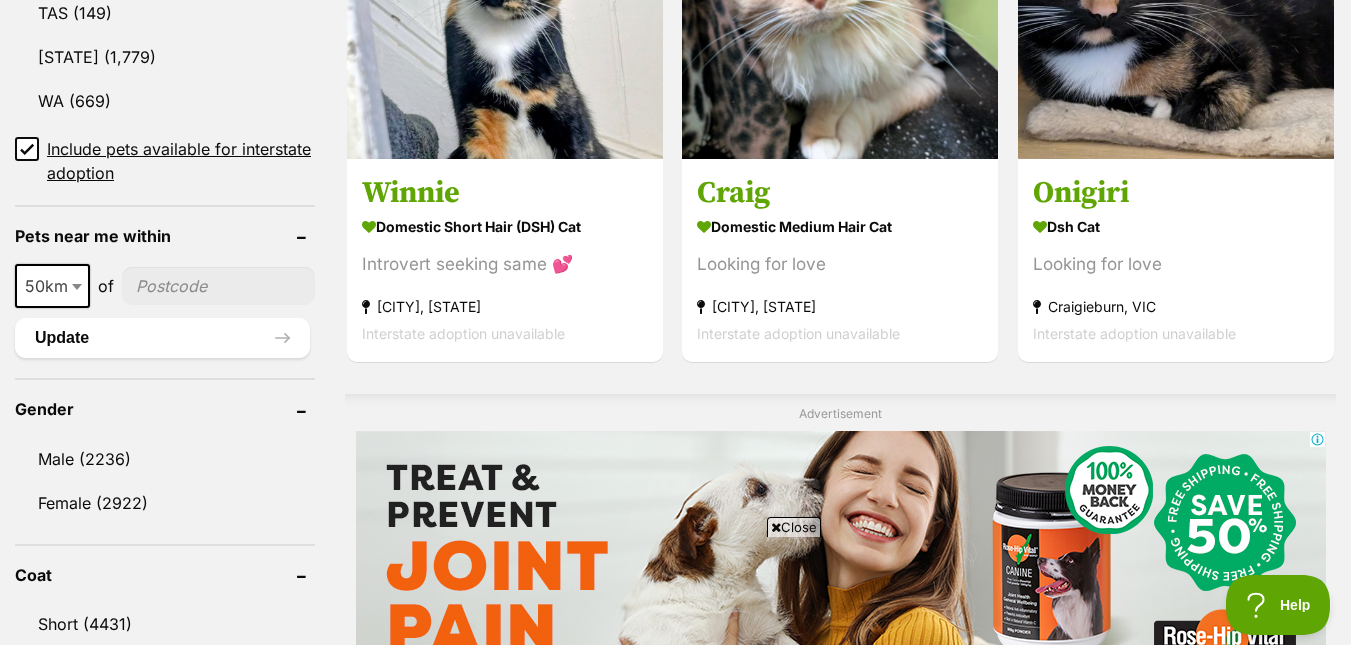 click at bounding box center (218, 286) 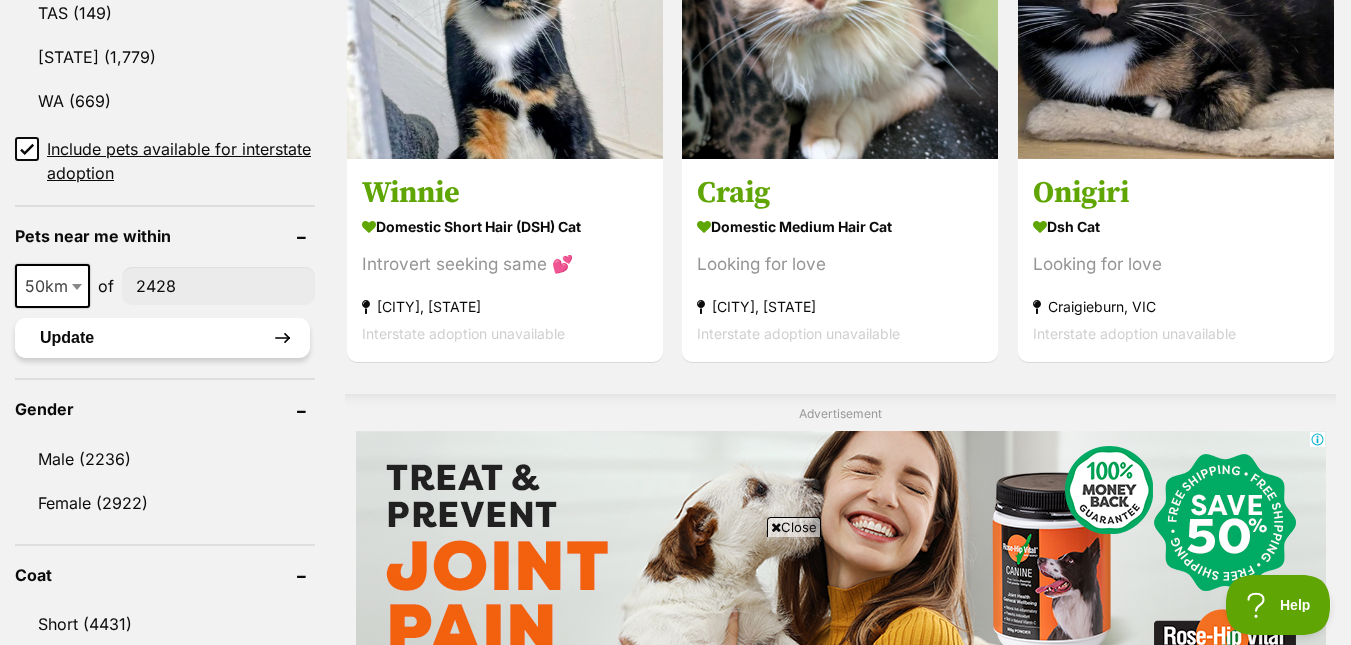 click on "Update" at bounding box center (162, 338) 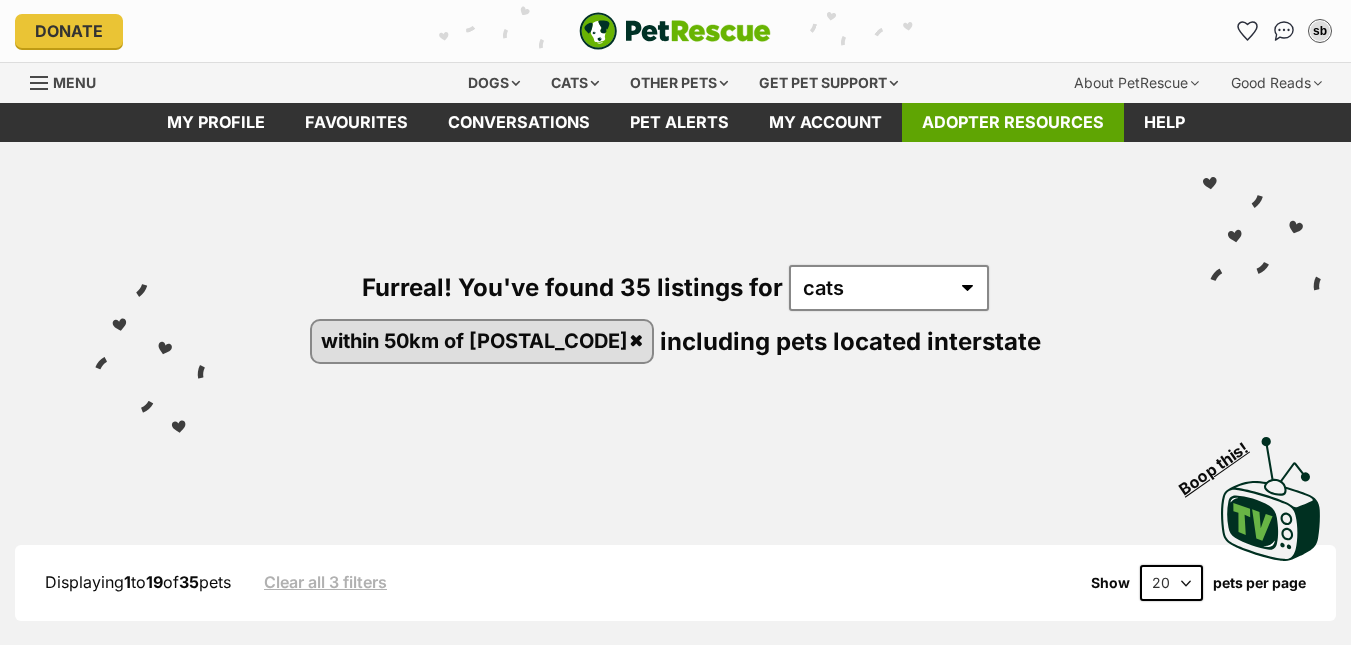 scroll, scrollTop: 0, scrollLeft: 0, axis: both 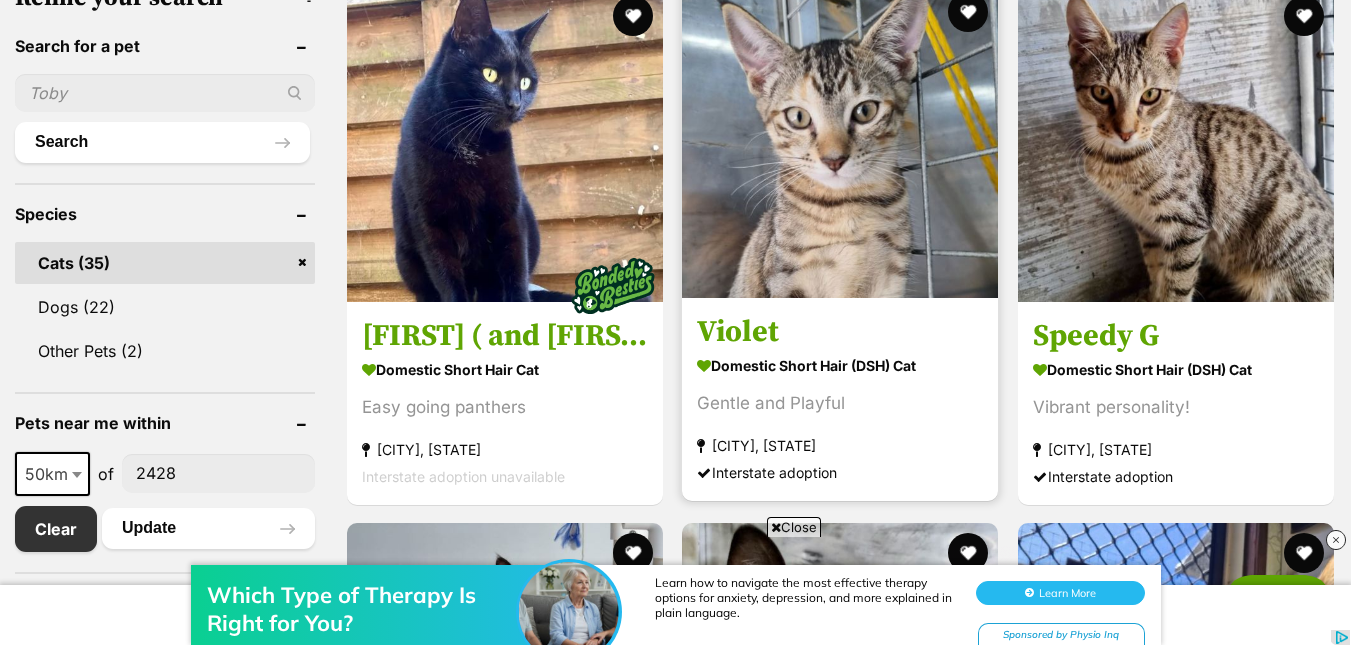click on "Domestic Short Hair (DSH) Cat" at bounding box center (840, 364) 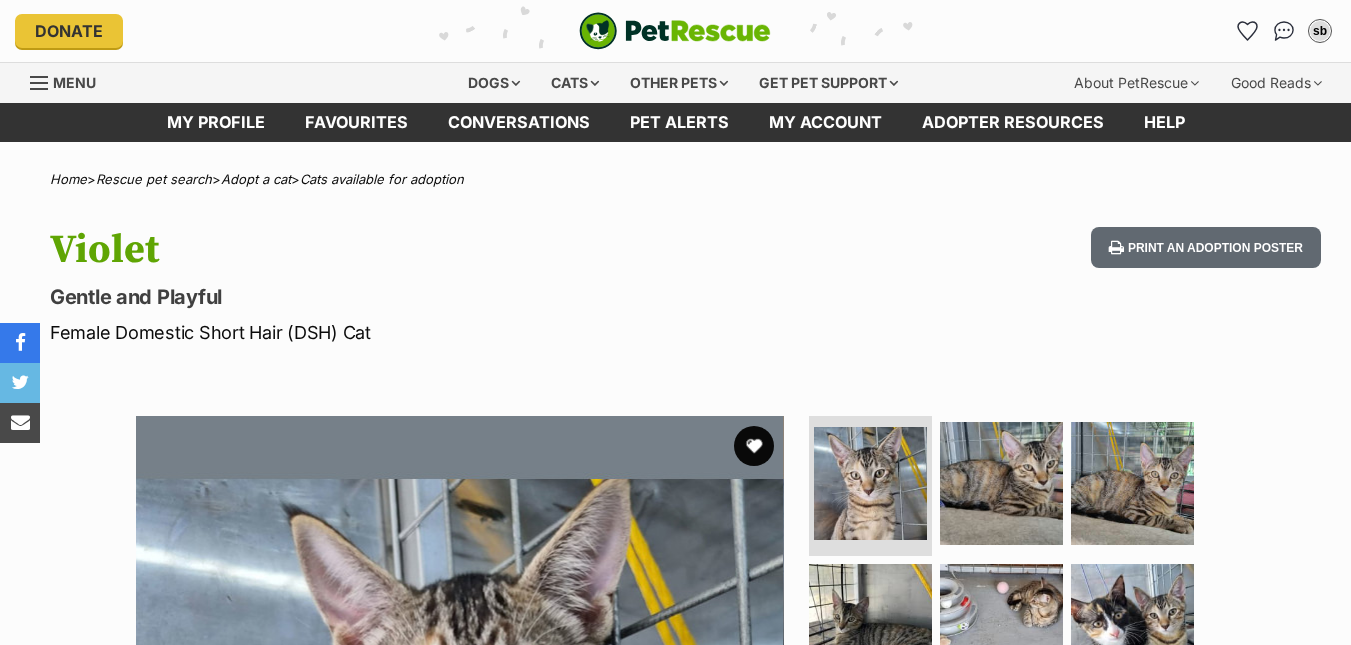 scroll, scrollTop: 0, scrollLeft: 0, axis: both 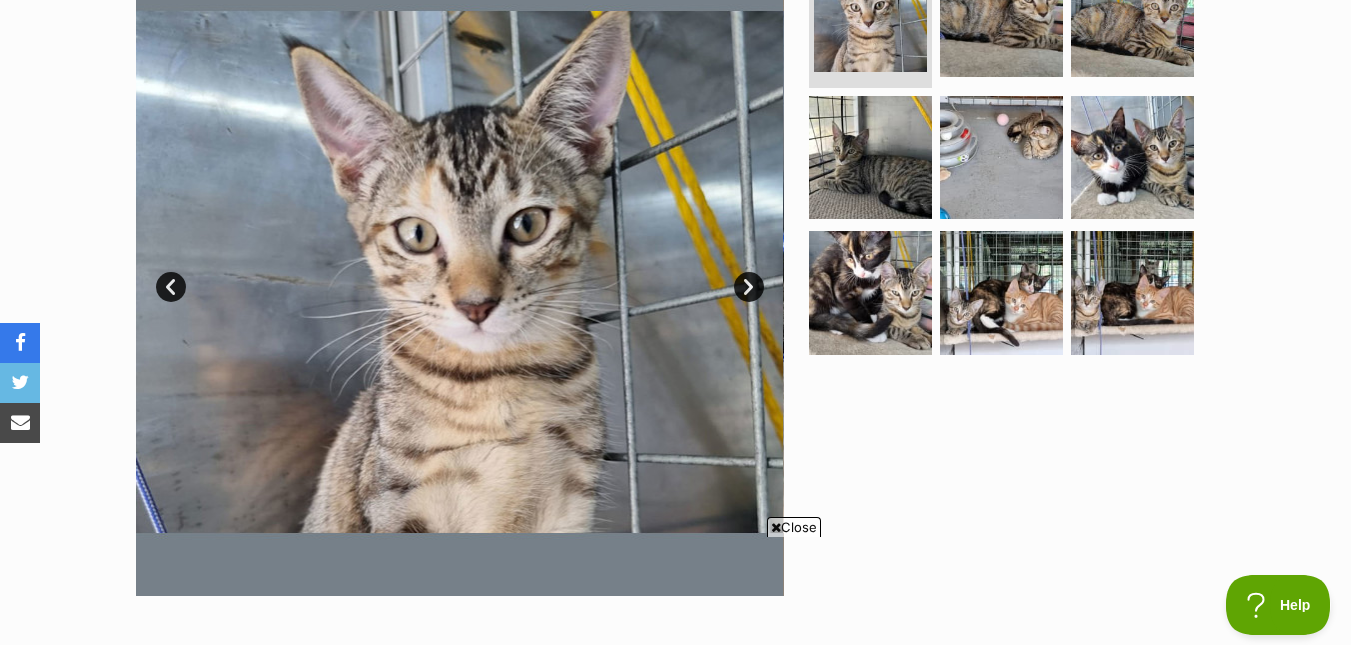 click on "Next" at bounding box center (749, 287) 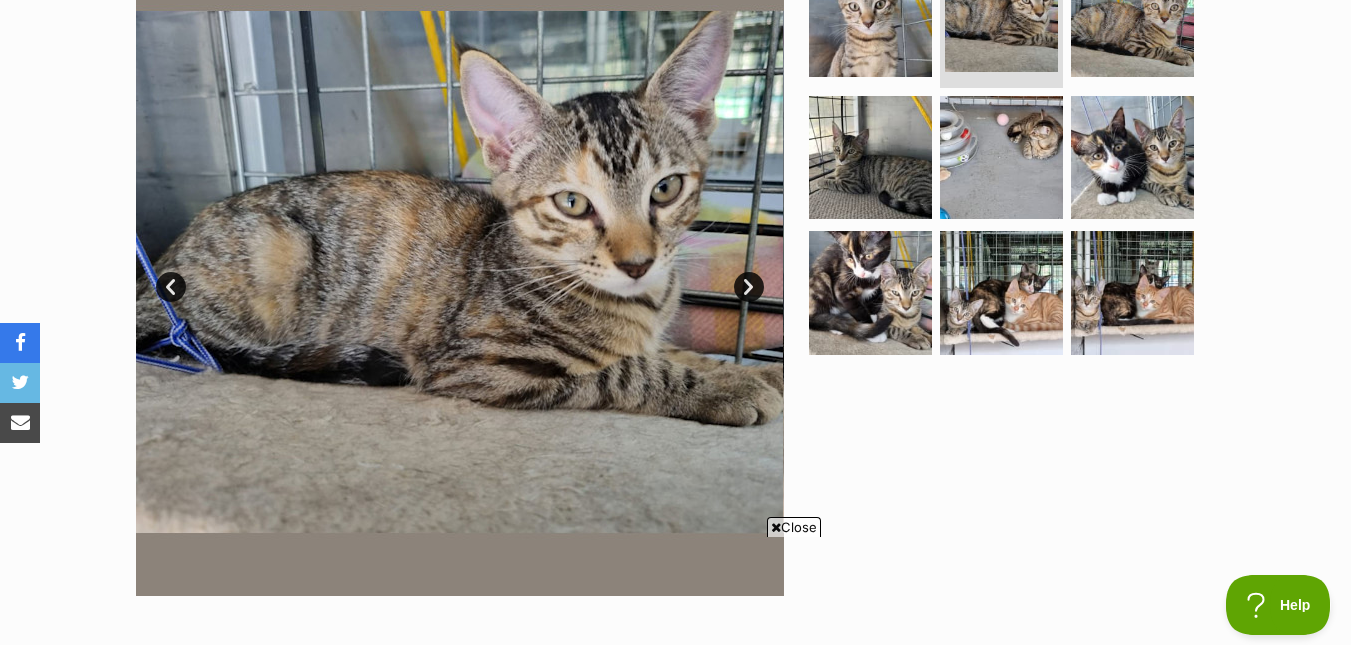 click on "Next" at bounding box center [749, 287] 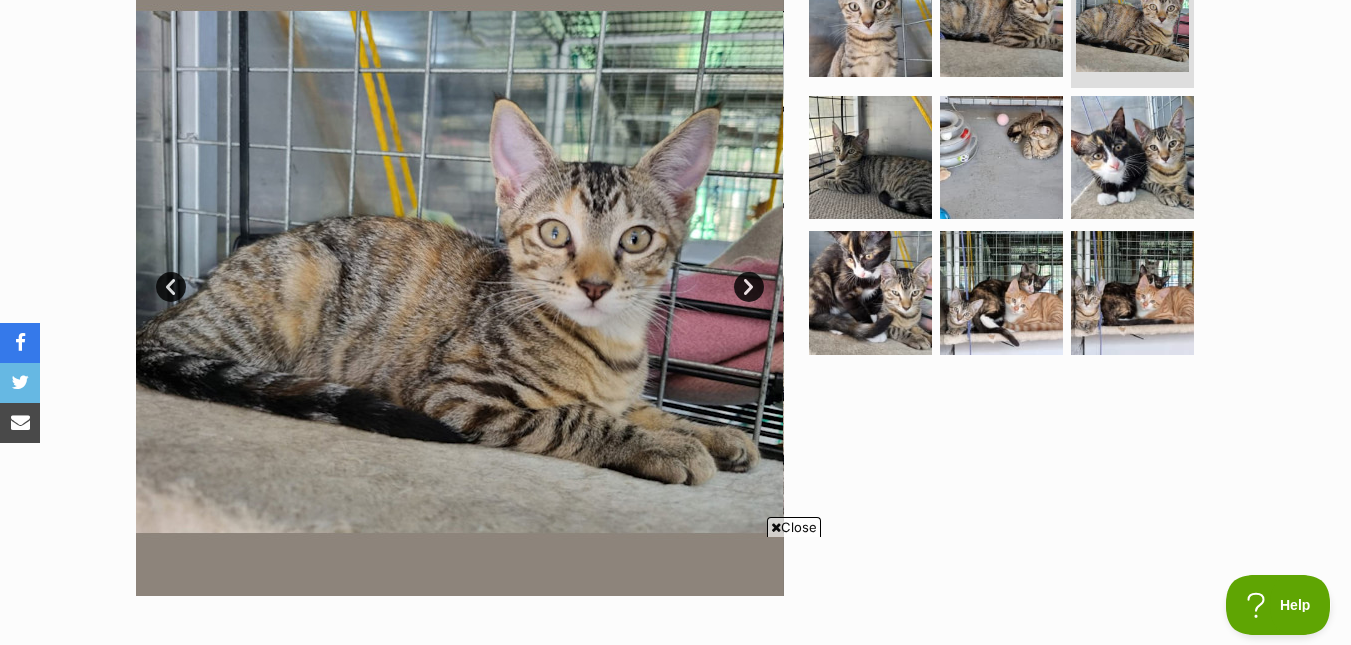 click on "Next" at bounding box center [749, 287] 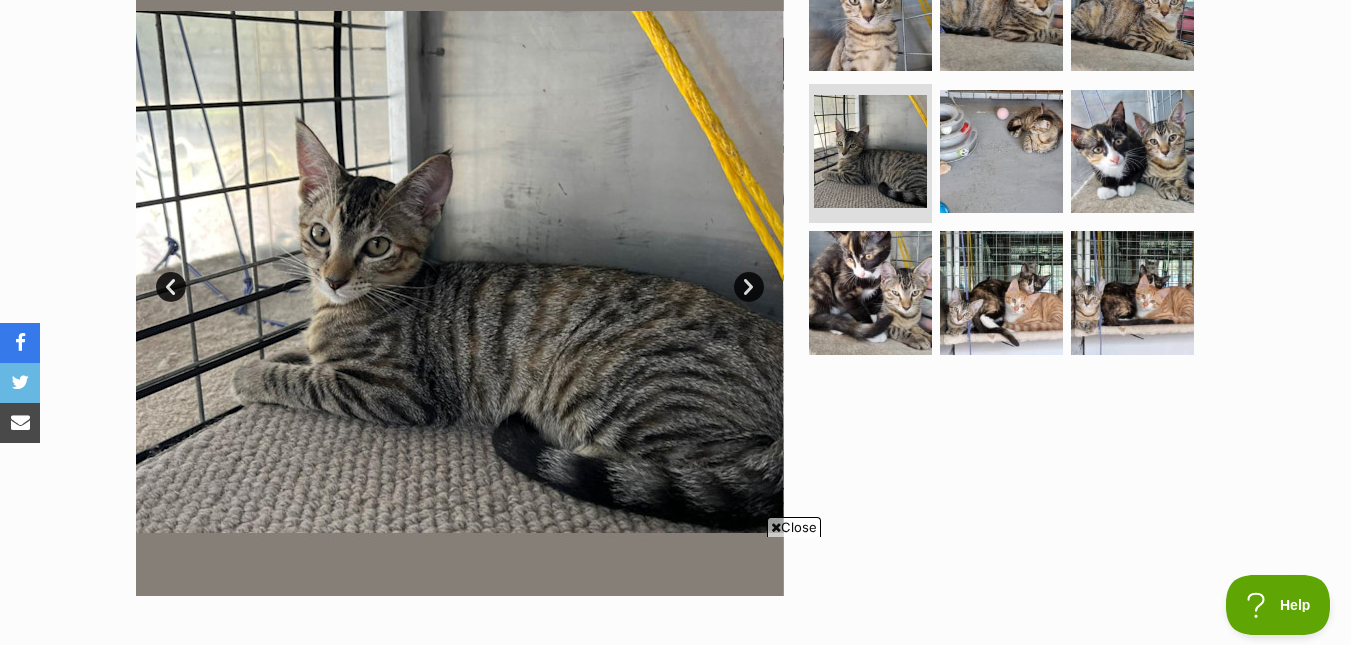click on "Next" at bounding box center (749, 287) 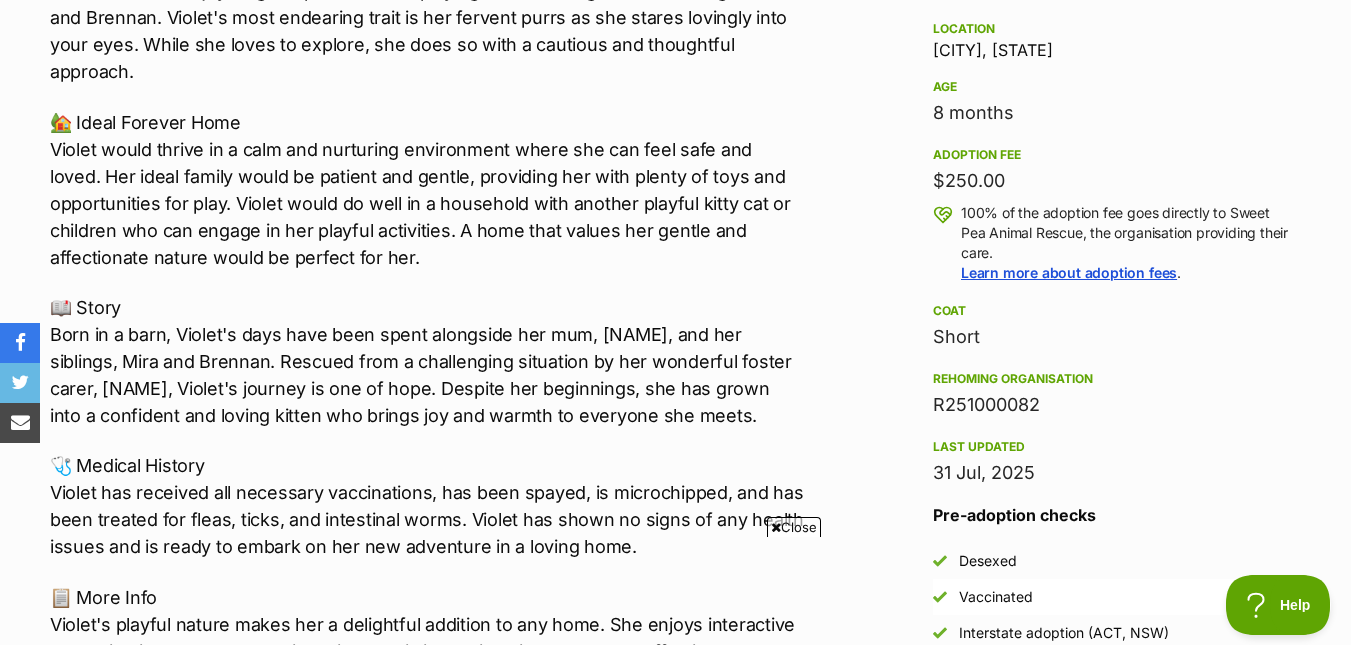 scroll, scrollTop: 0, scrollLeft: 0, axis: both 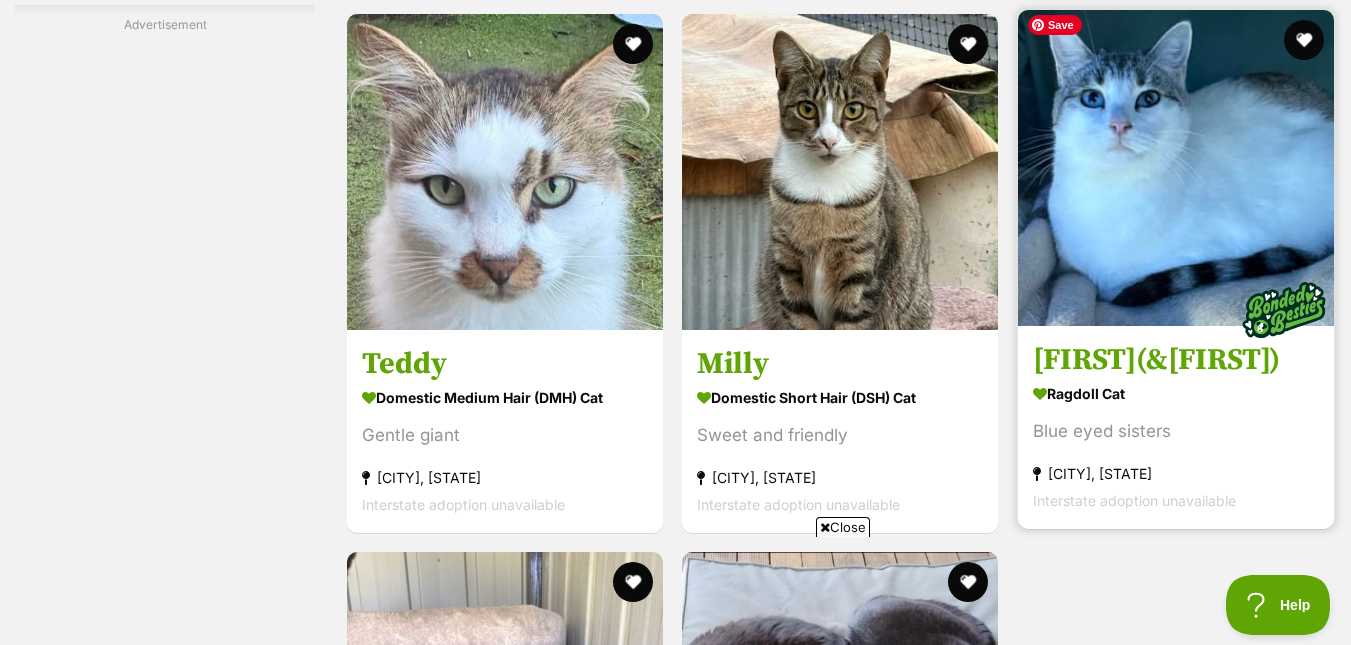 click at bounding box center (1176, 168) 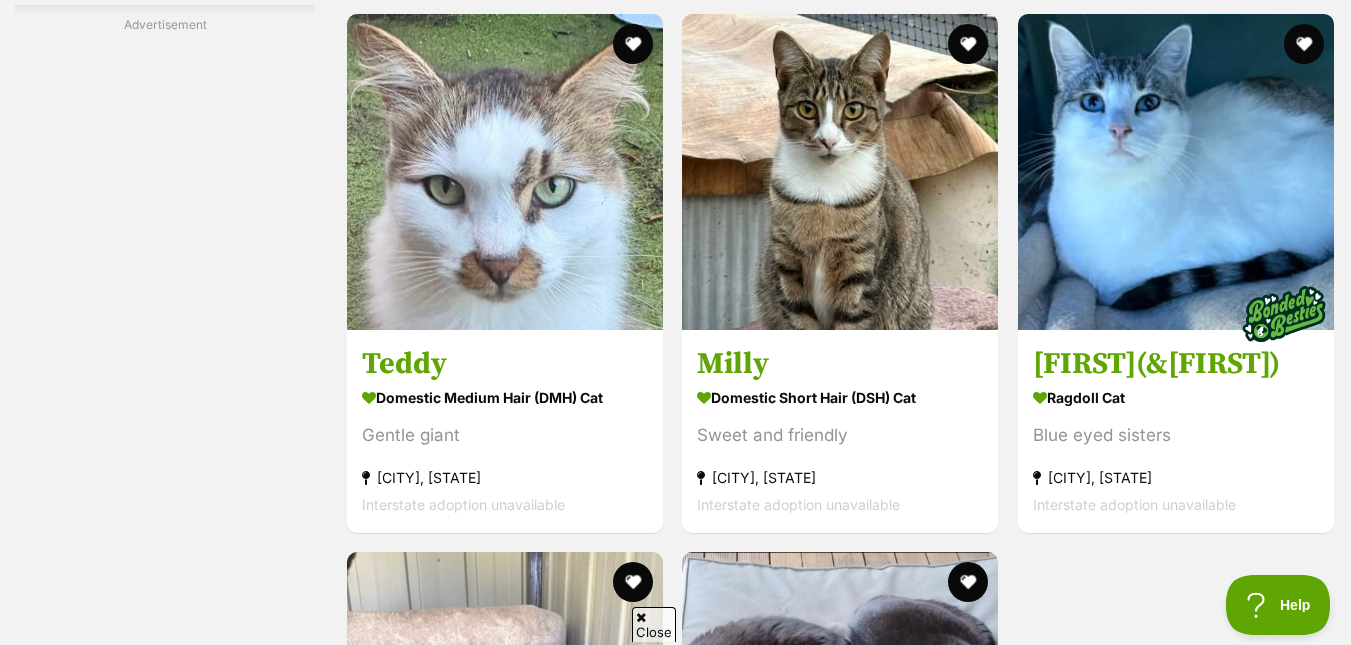 scroll, scrollTop: 0, scrollLeft: 0, axis: both 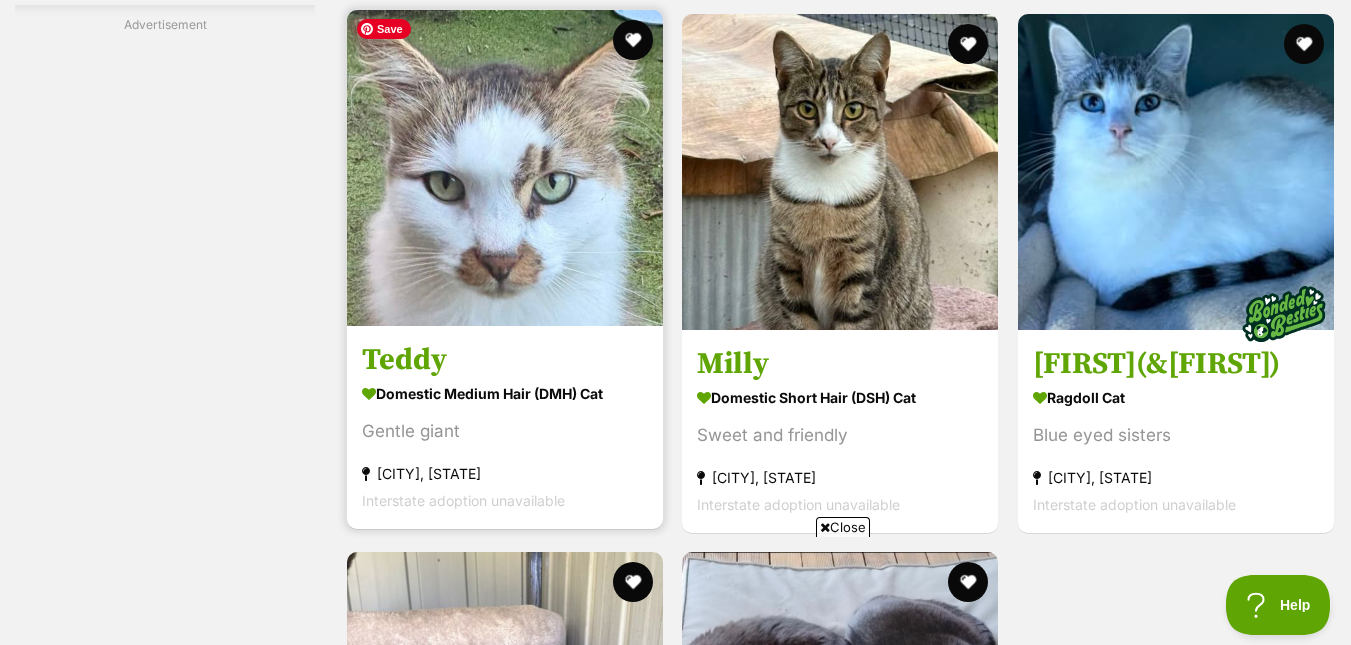 click at bounding box center (505, 168) 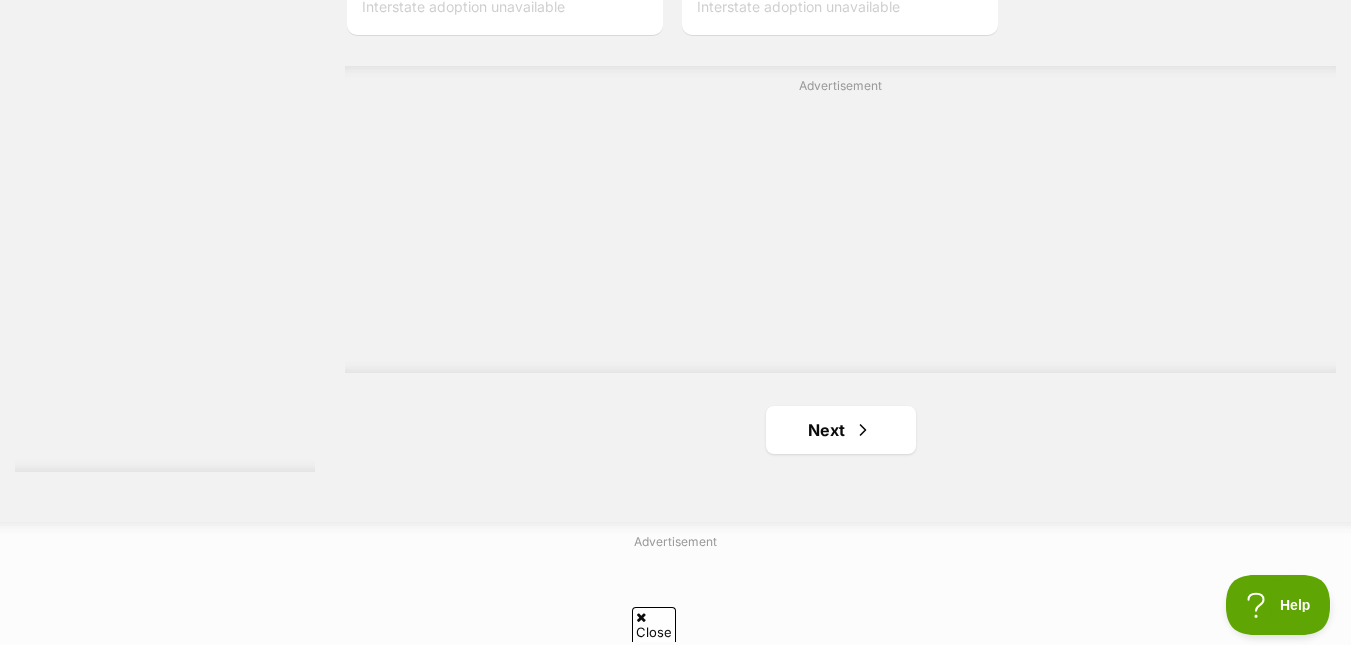 scroll, scrollTop: 4967, scrollLeft: 0, axis: vertical 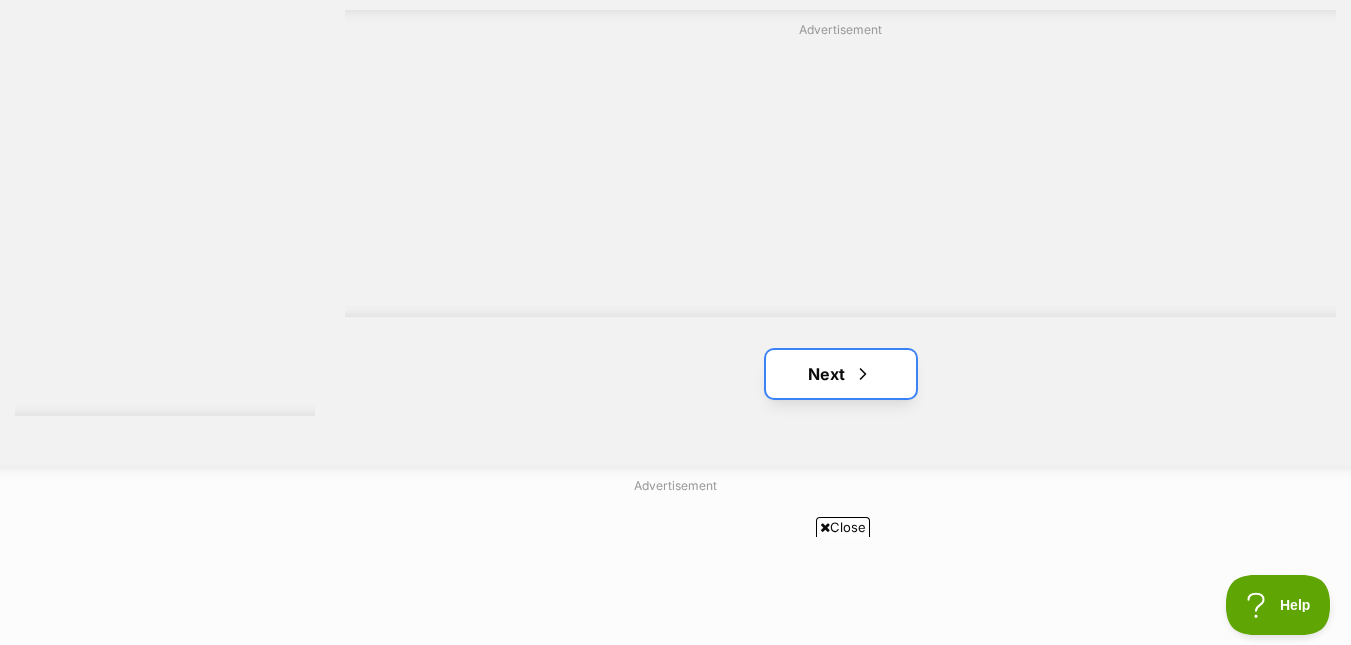 click on "Next" at bounding box center (841, 374) 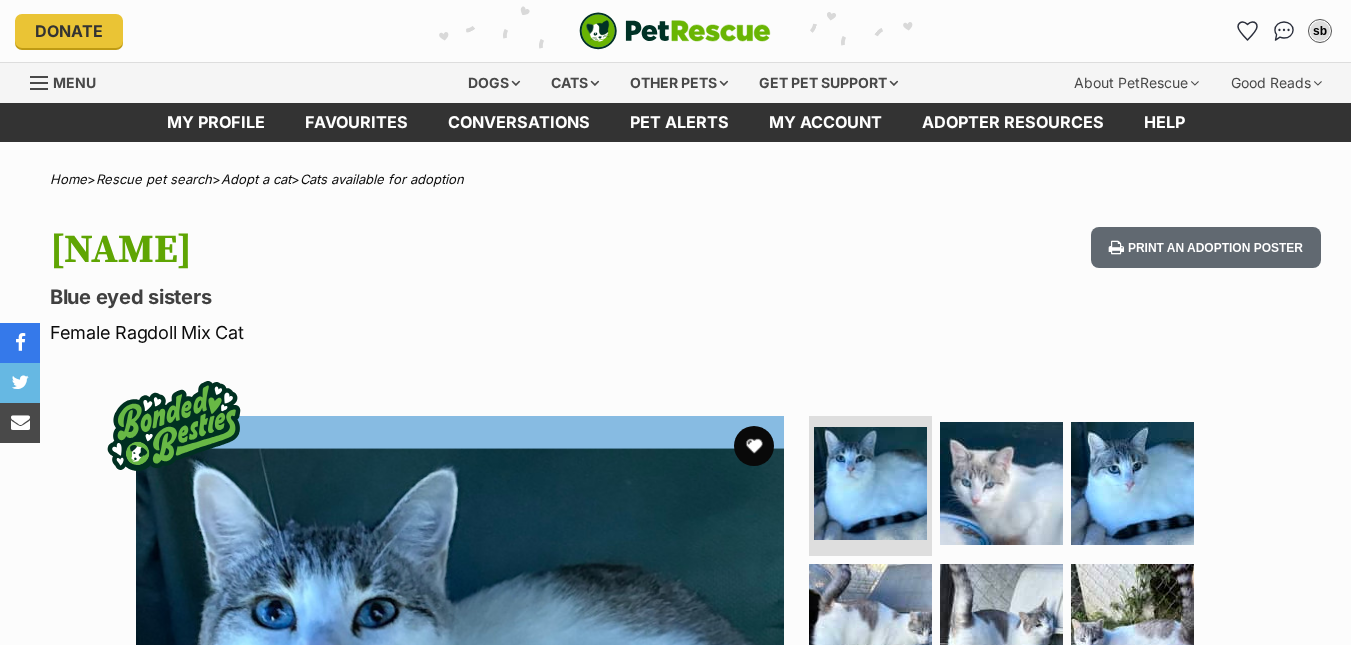 scroll, scrollTop: 0, scrollLeft: 0, axis: both 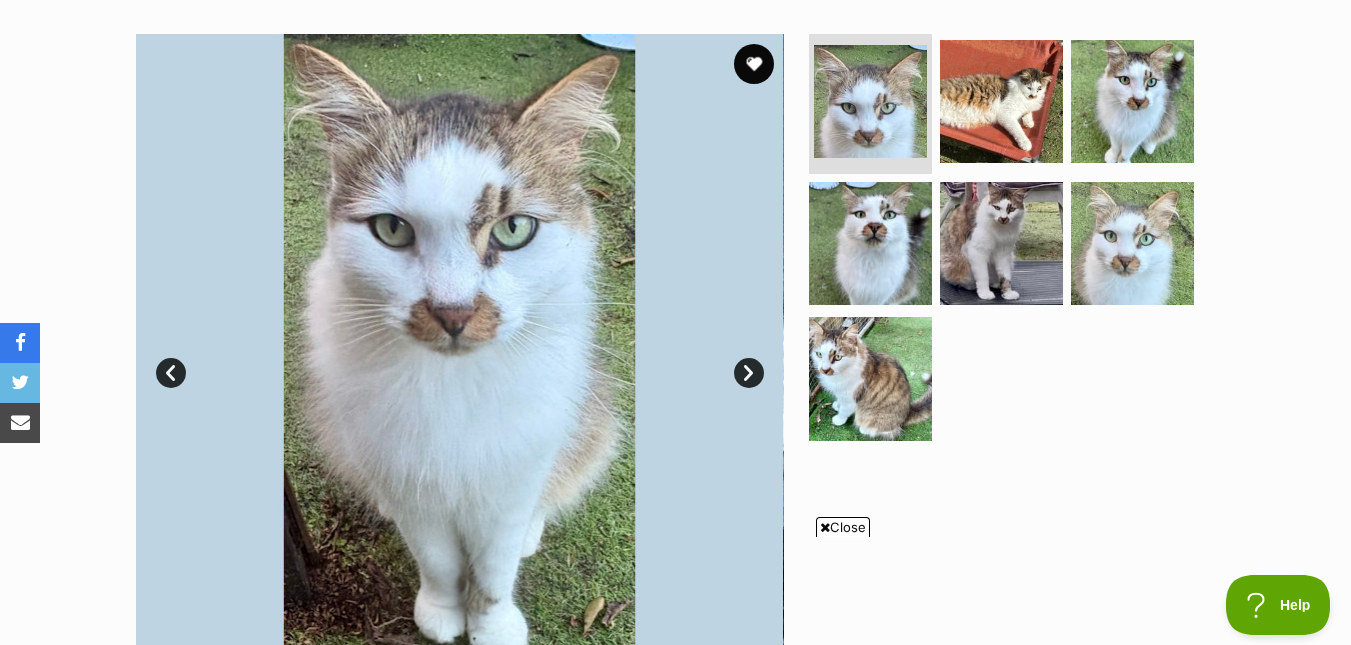 click on "Next" at bounding box center (749, 373) 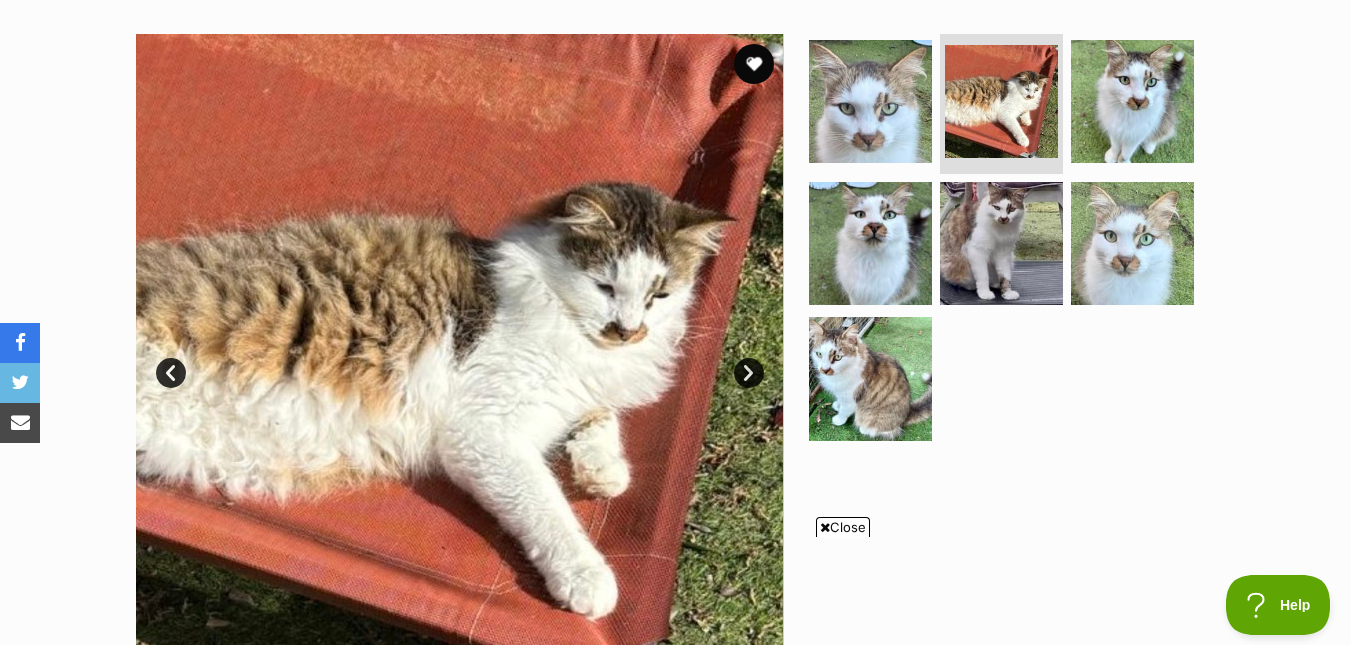 click on "Next" at bounding box center (749, 373) 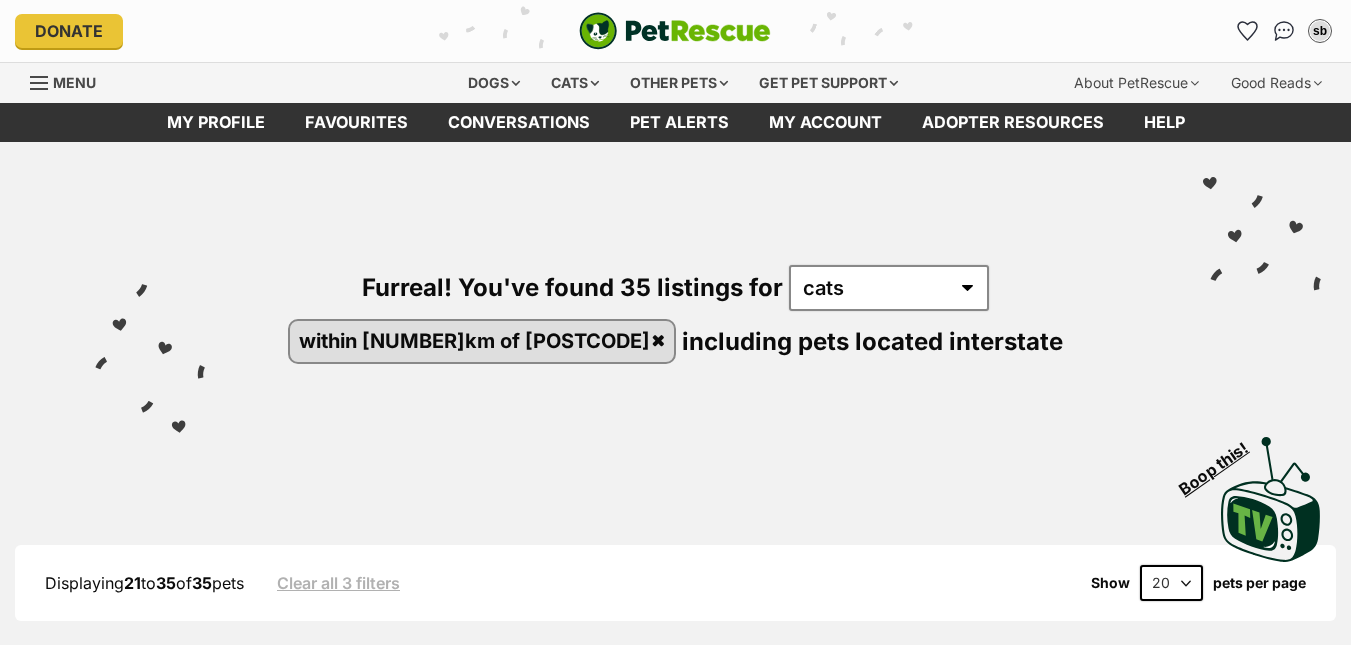 scroll, scrollTop: 0, scrollLeft: 0, axis: both 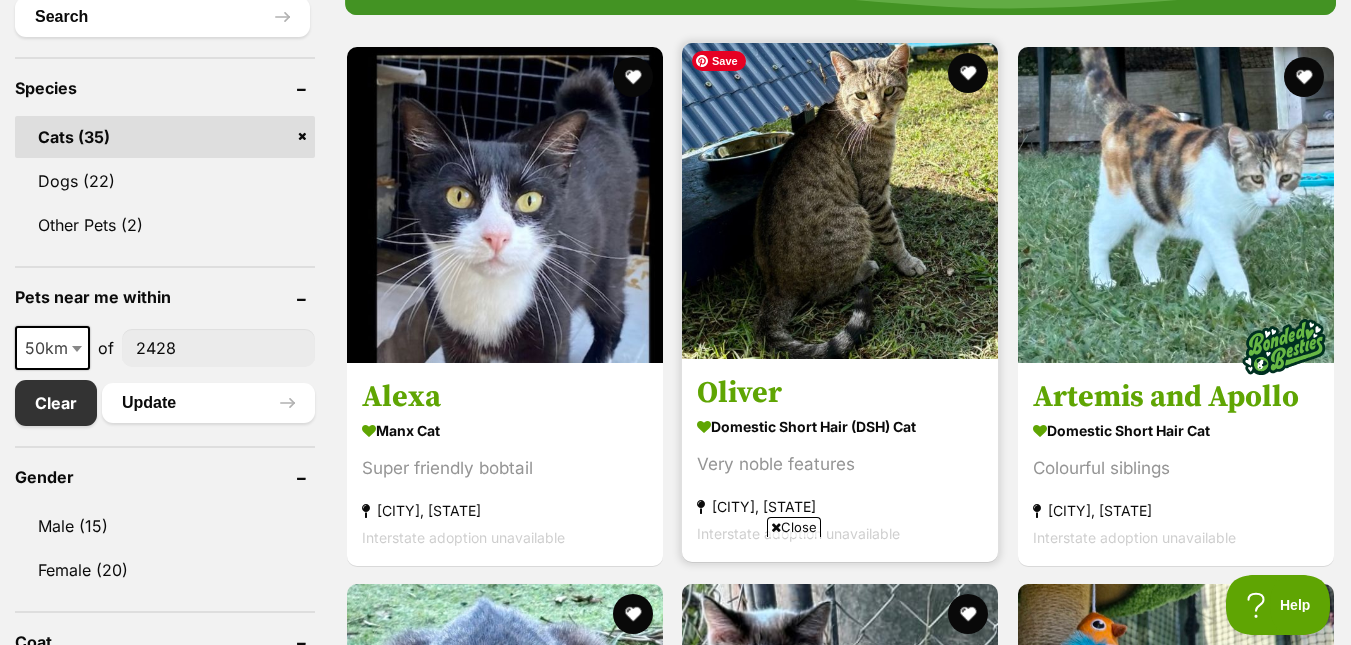 click at bounding box center [840, 201] 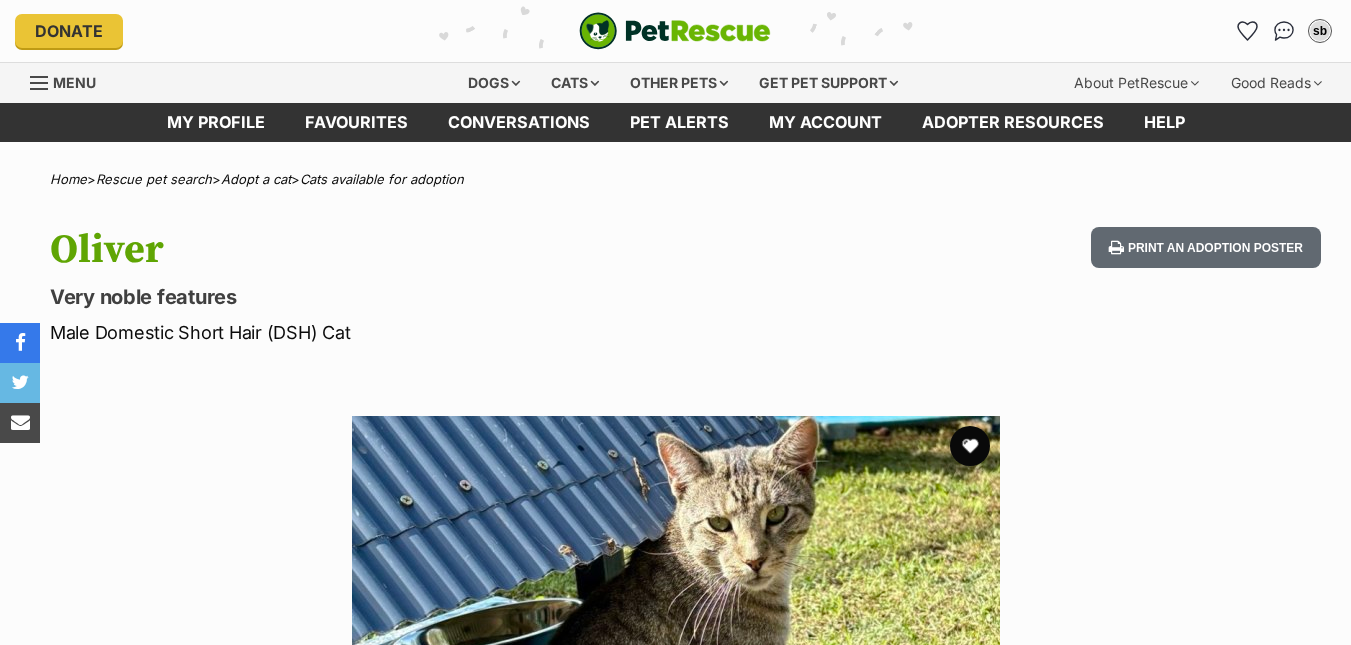 scroll, scrollTop: 0, scrollLeft: 0, axis: both 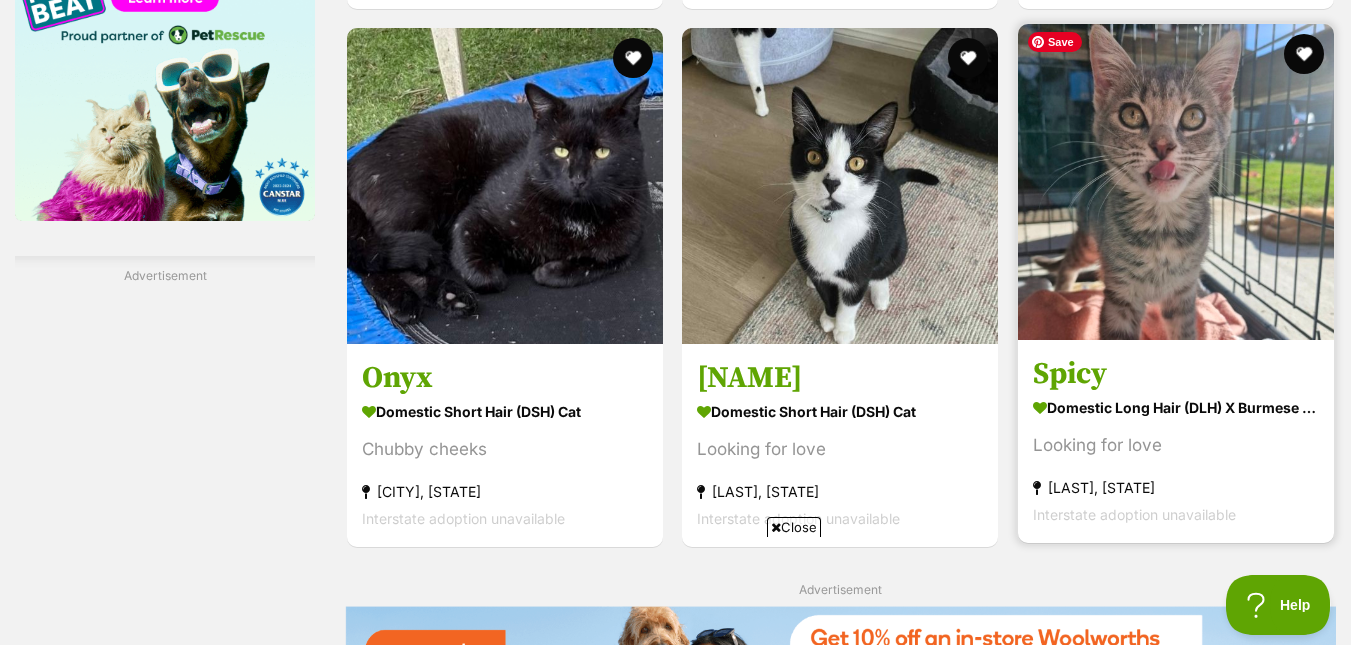 click at bounding box center (1176, 182) 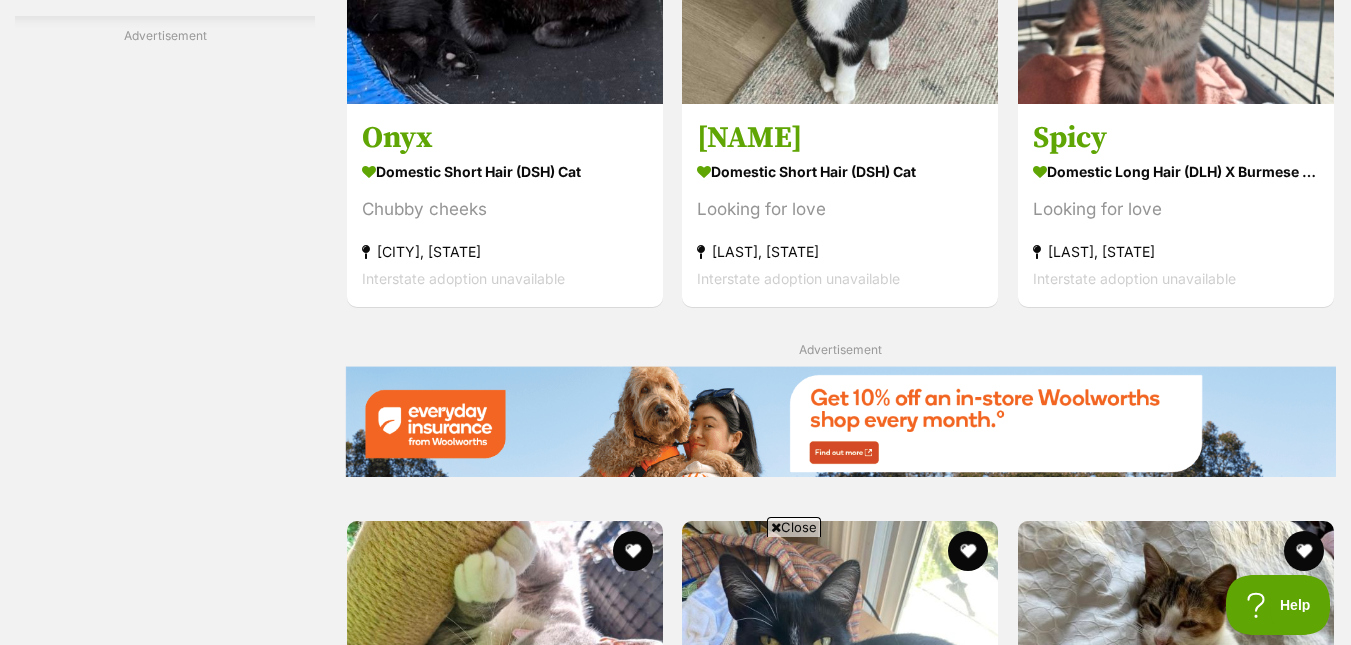 scroll, scrollTop: 3026, scrollLeft: 0, axis: vertical 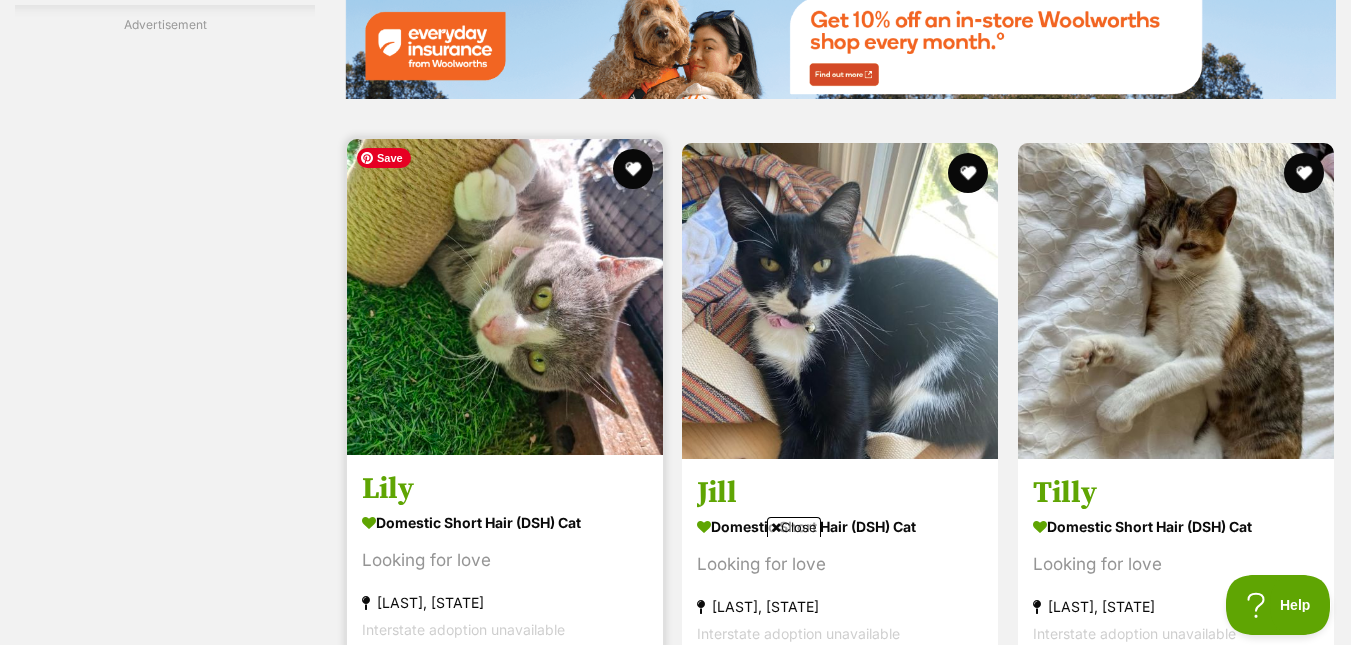 click at bounding box center (505, 297) 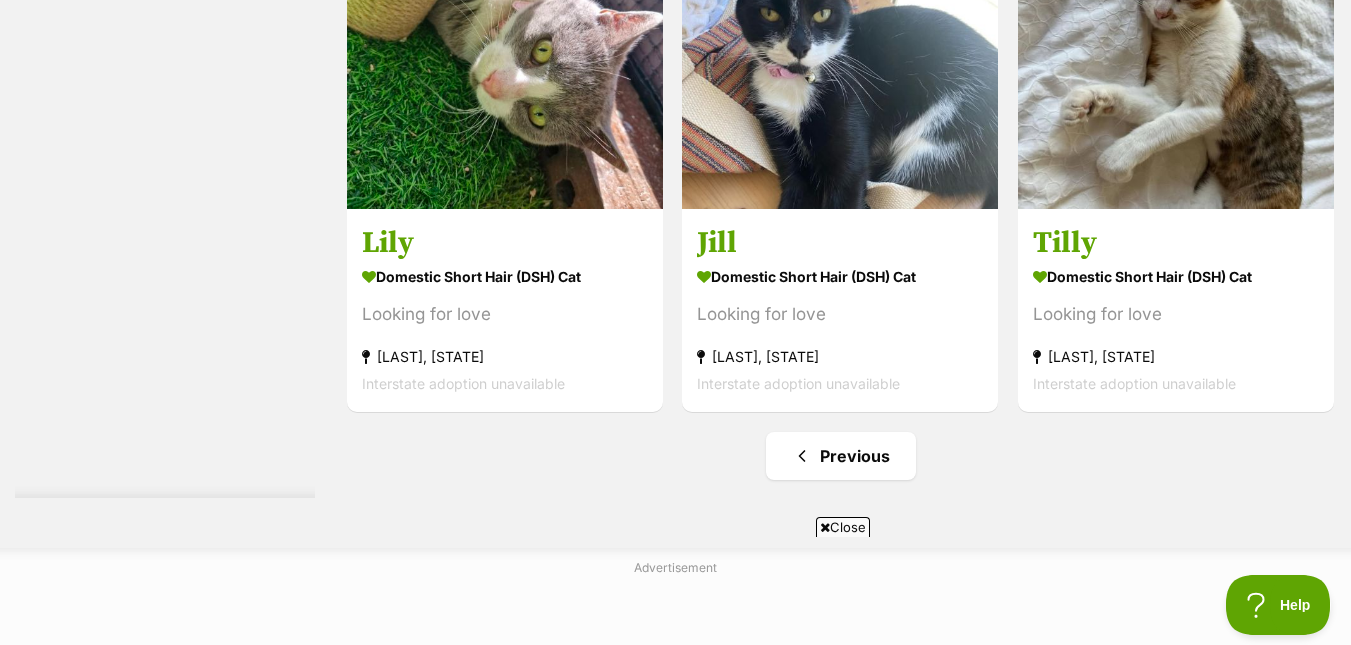 scroll, scrollTop: 3700, scrollLeft: 0, axis: vertical 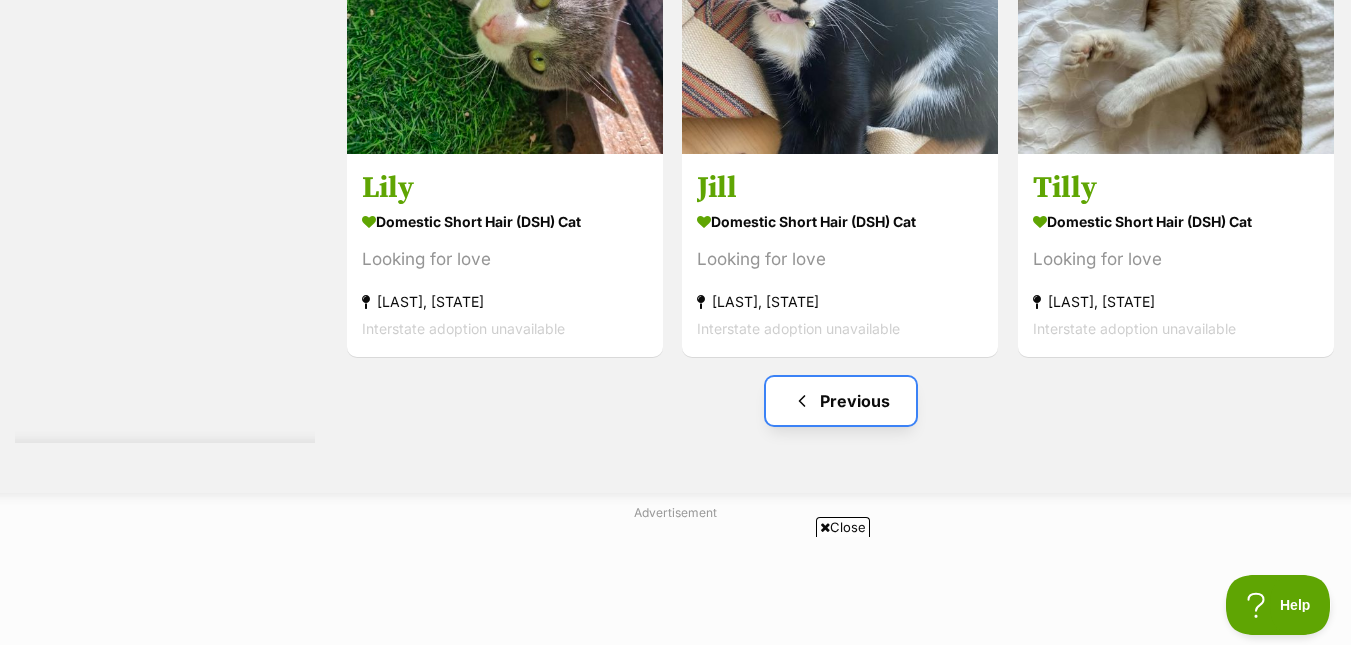 click on "Previous" at bounding box center (841, 401) 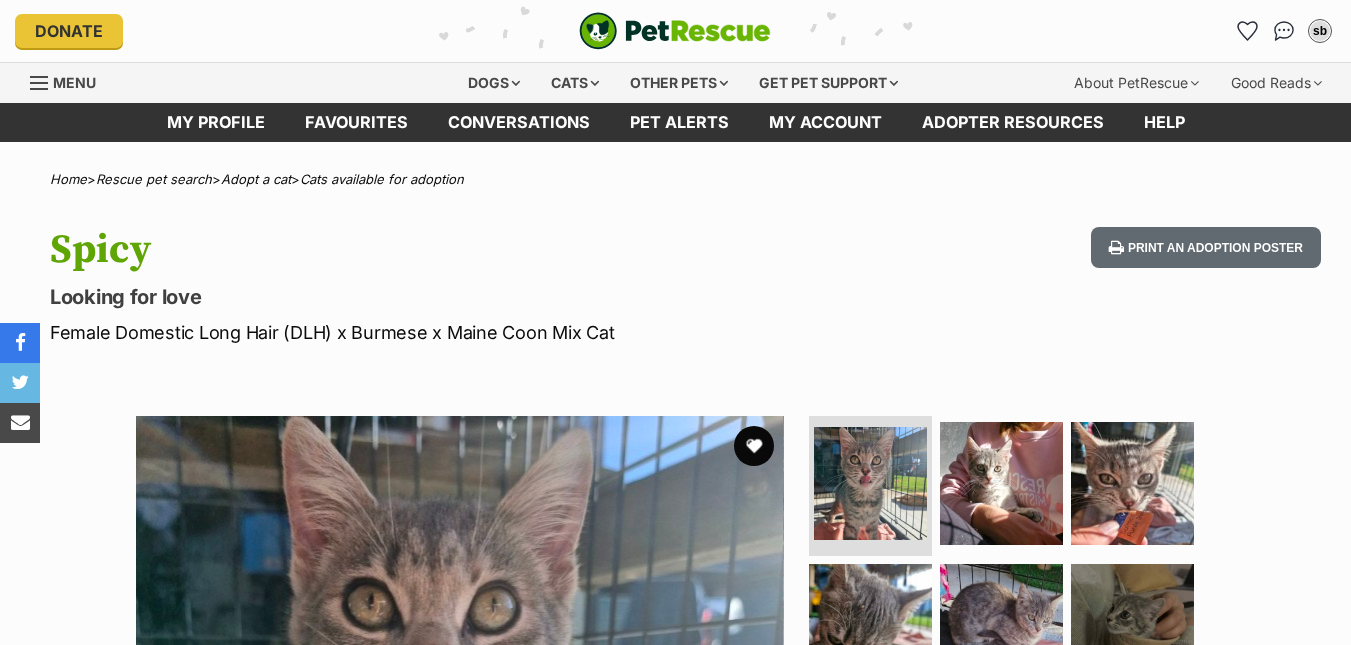 scroll, scrollTop: 0, scrollLeft: 0, axis: both 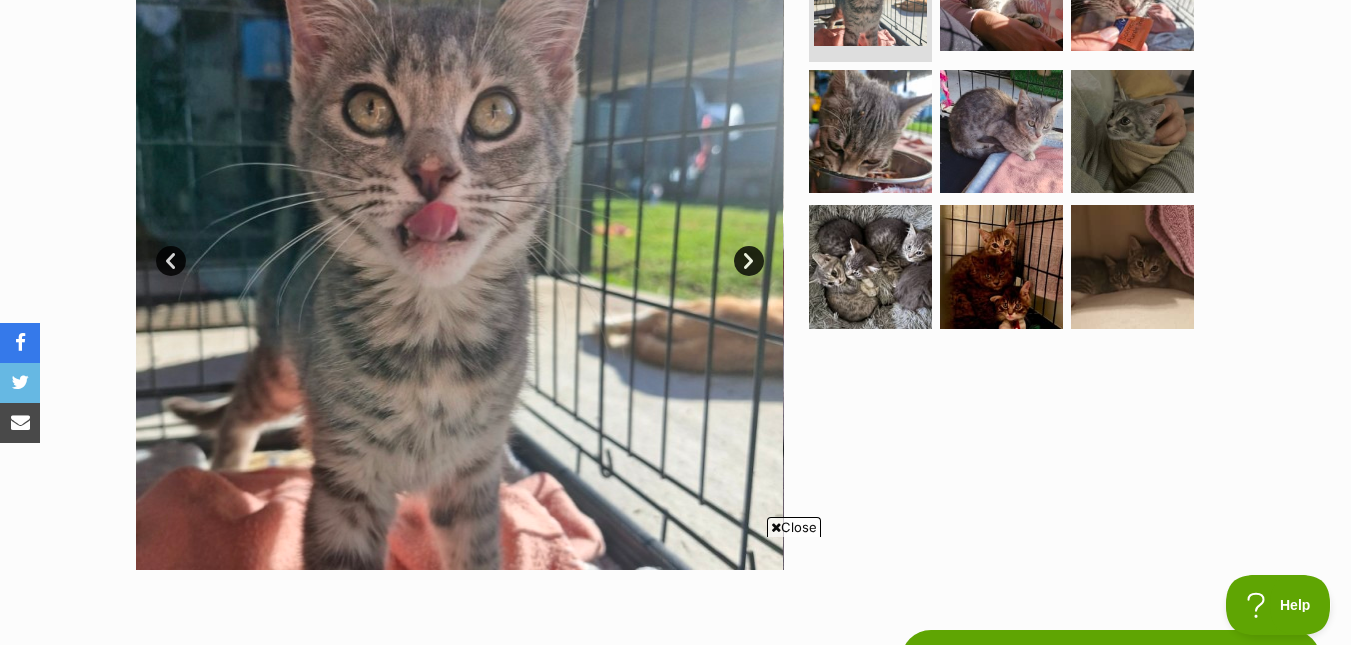 click on "Next" at bounding box center (749, 261) 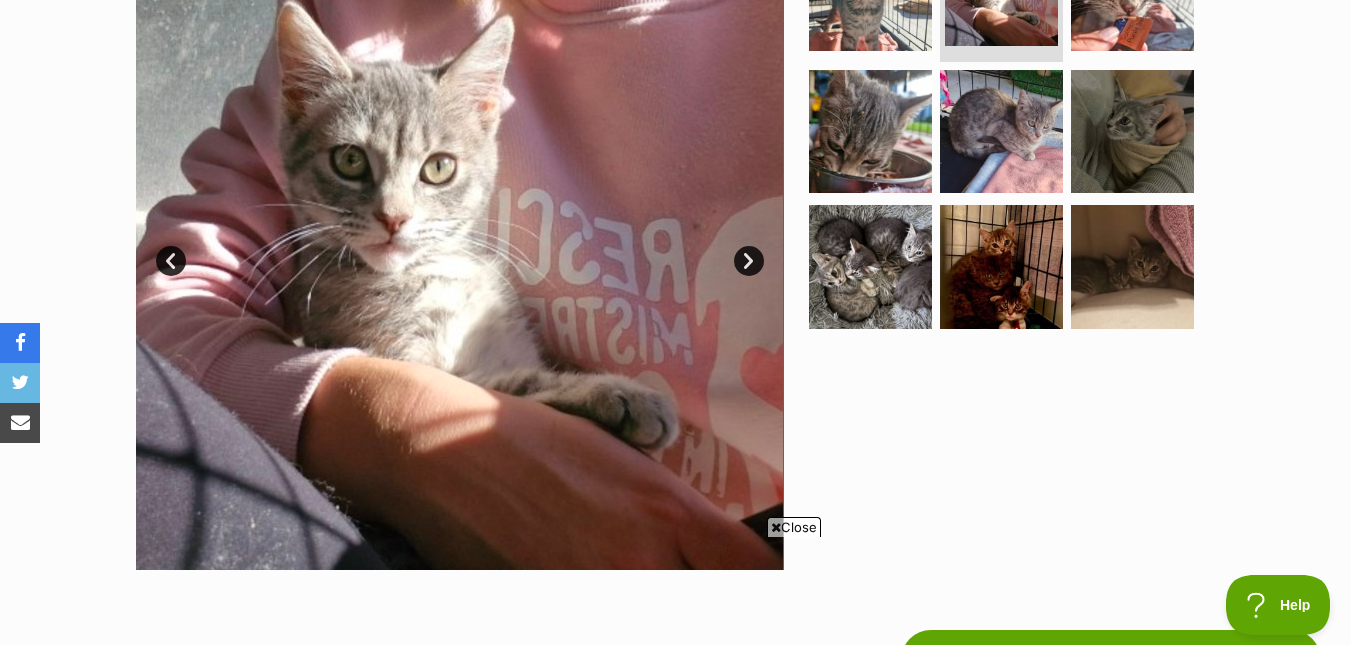 click on "Next" at bounding box center (749, 261) 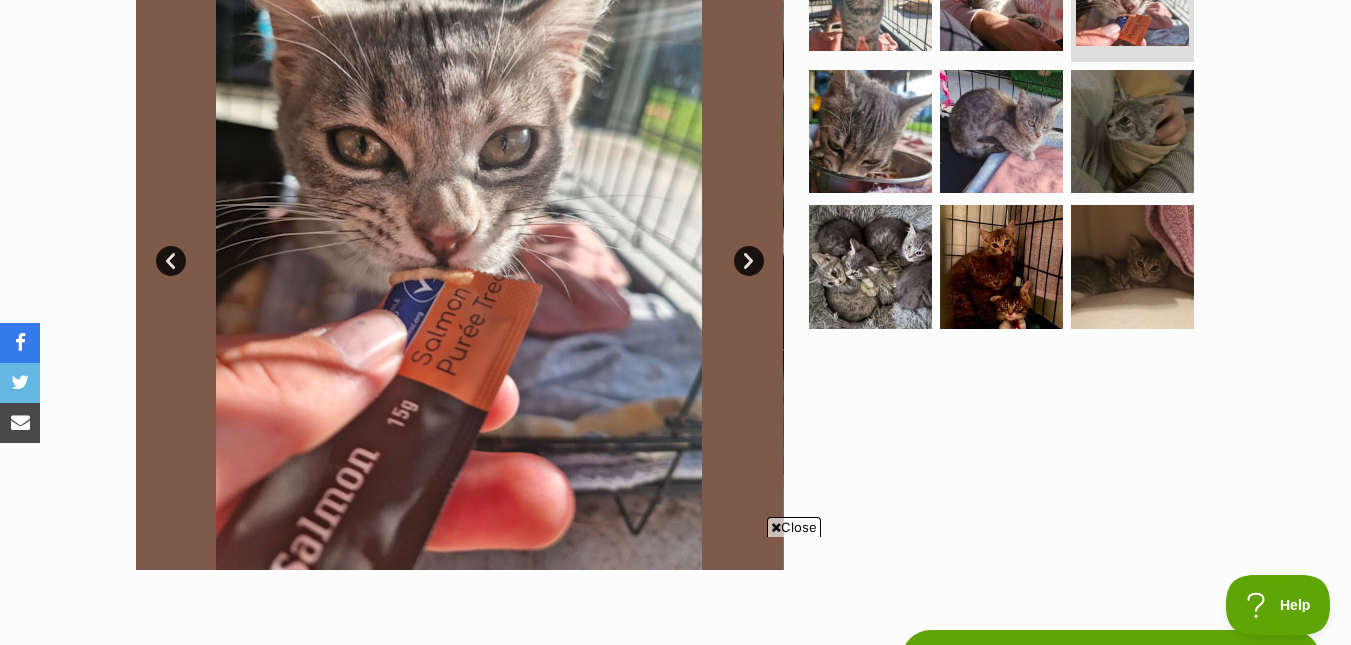 click on "Next" at bounding box center [749, 261] 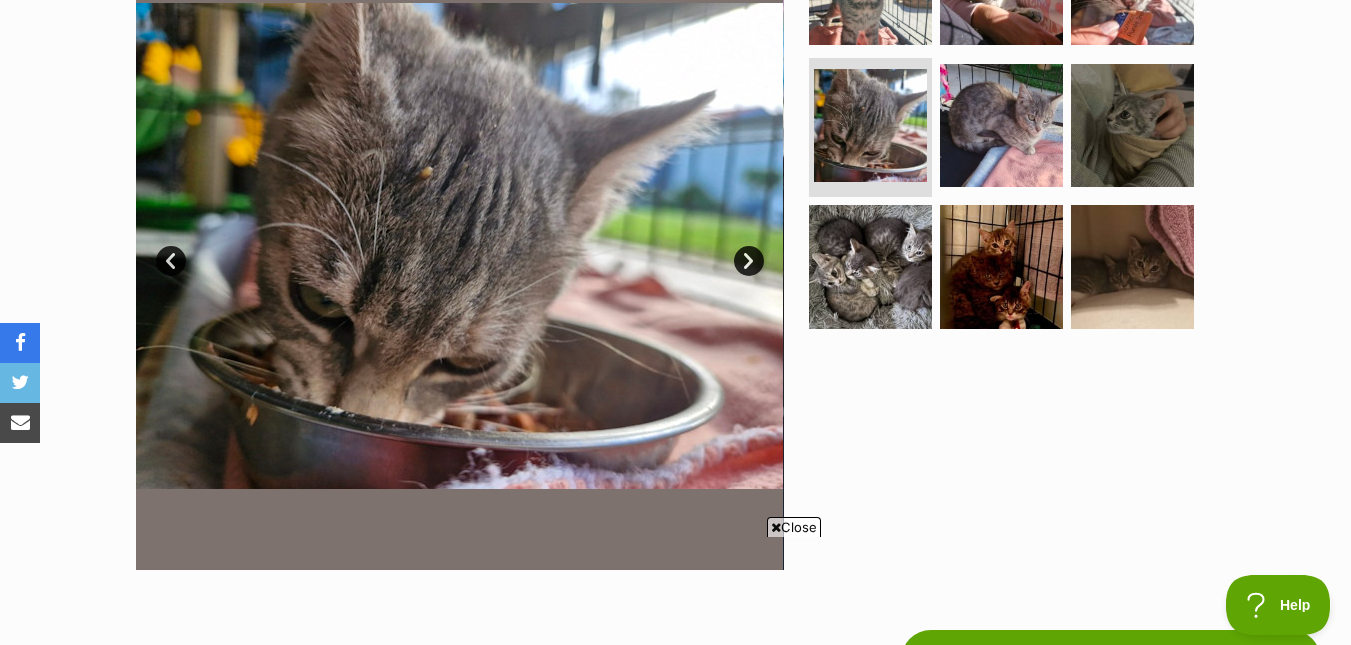 click on "Next" at bounding box center [749, 261] 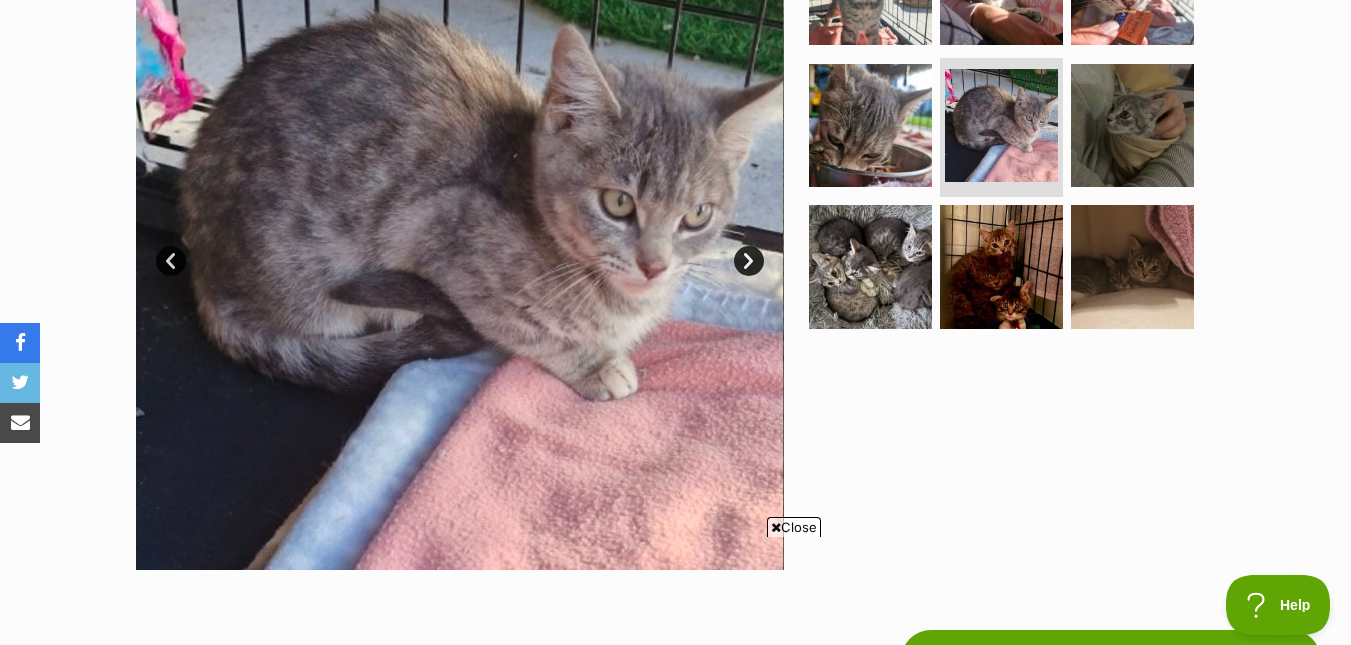 click on "Next" at bounding box center [749, 261] 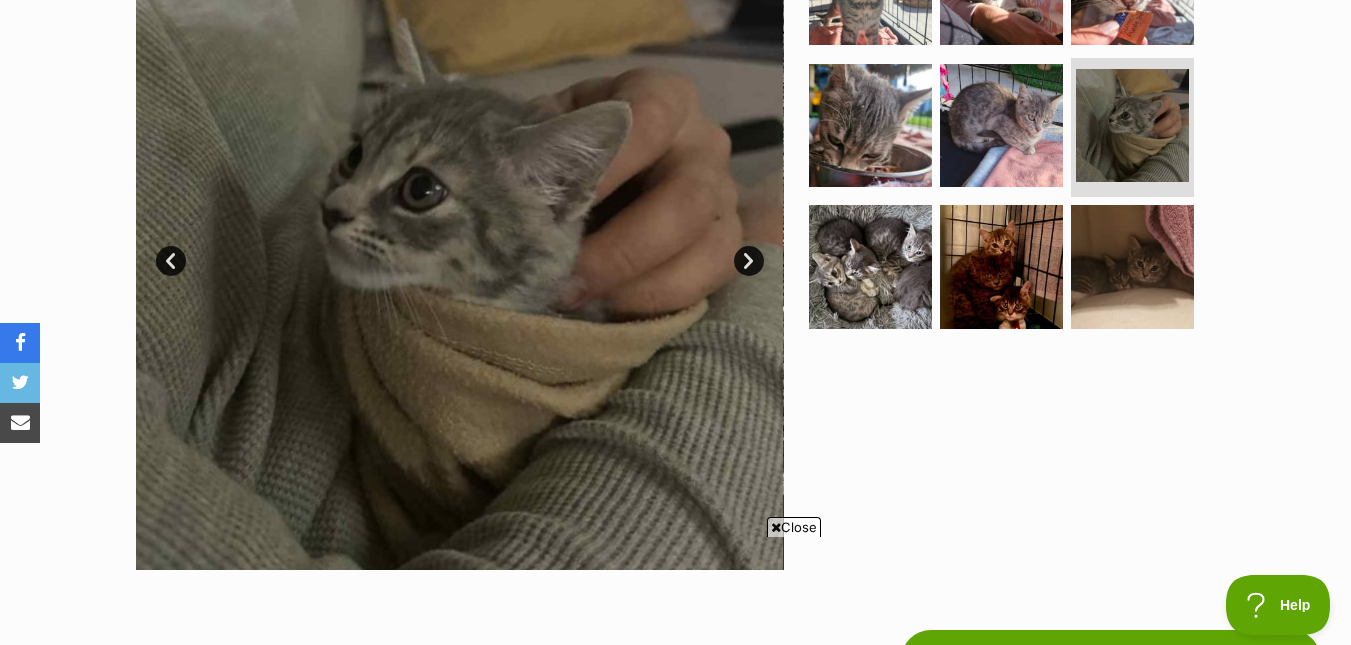 click on "Next" at bounding box center [749, 261] 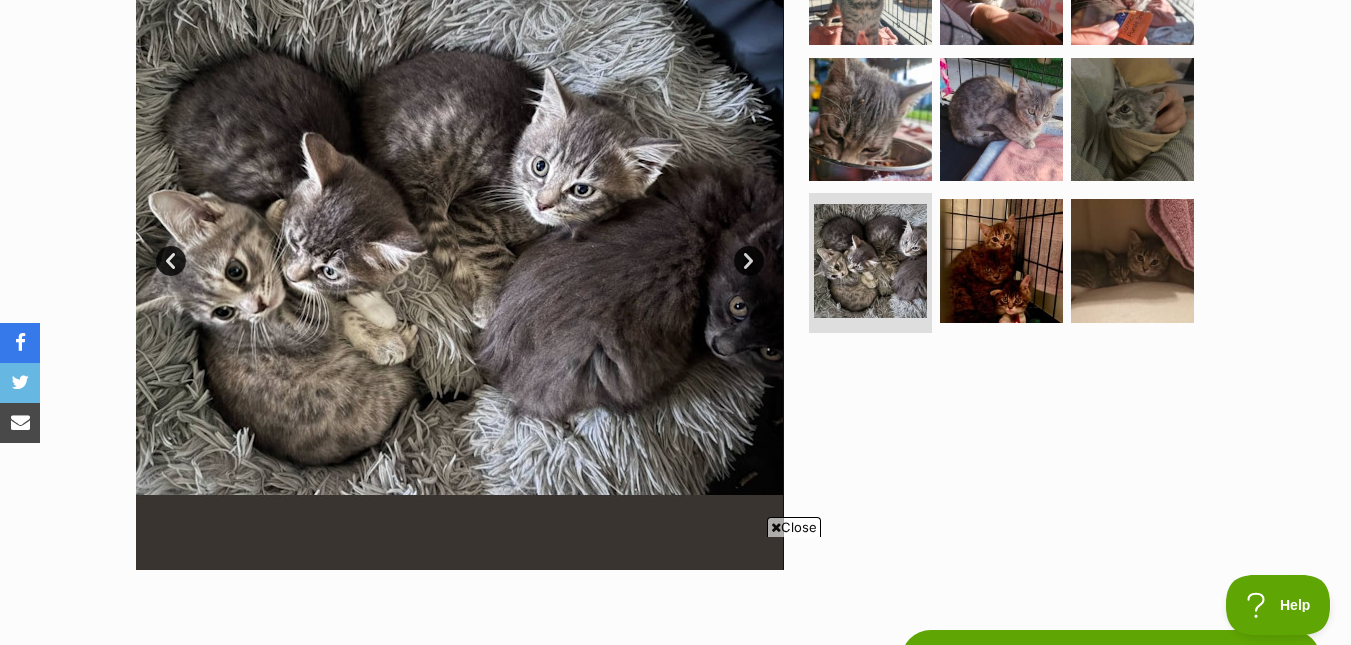 click on "Next" at bounding box center [749, 261] 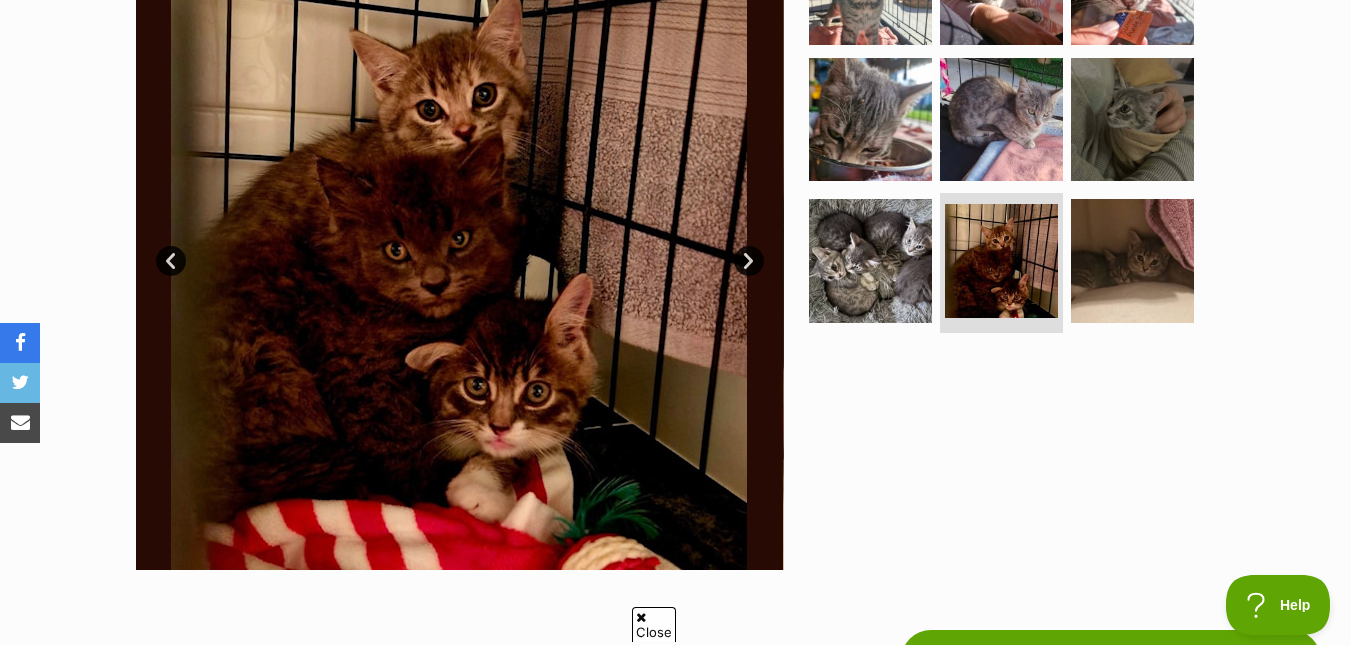 click on "Next" at bounding box center [749, 261] 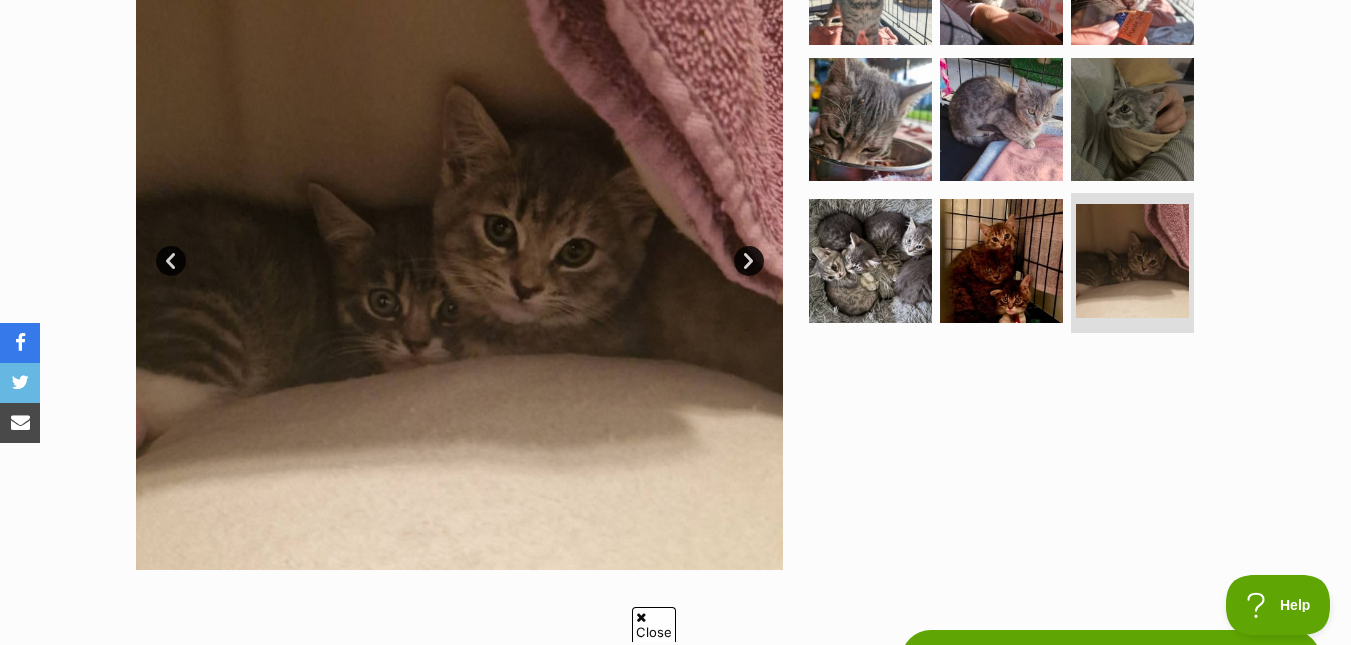 scroll, scrollTop: 0, scrollLeft: 0, axis: both 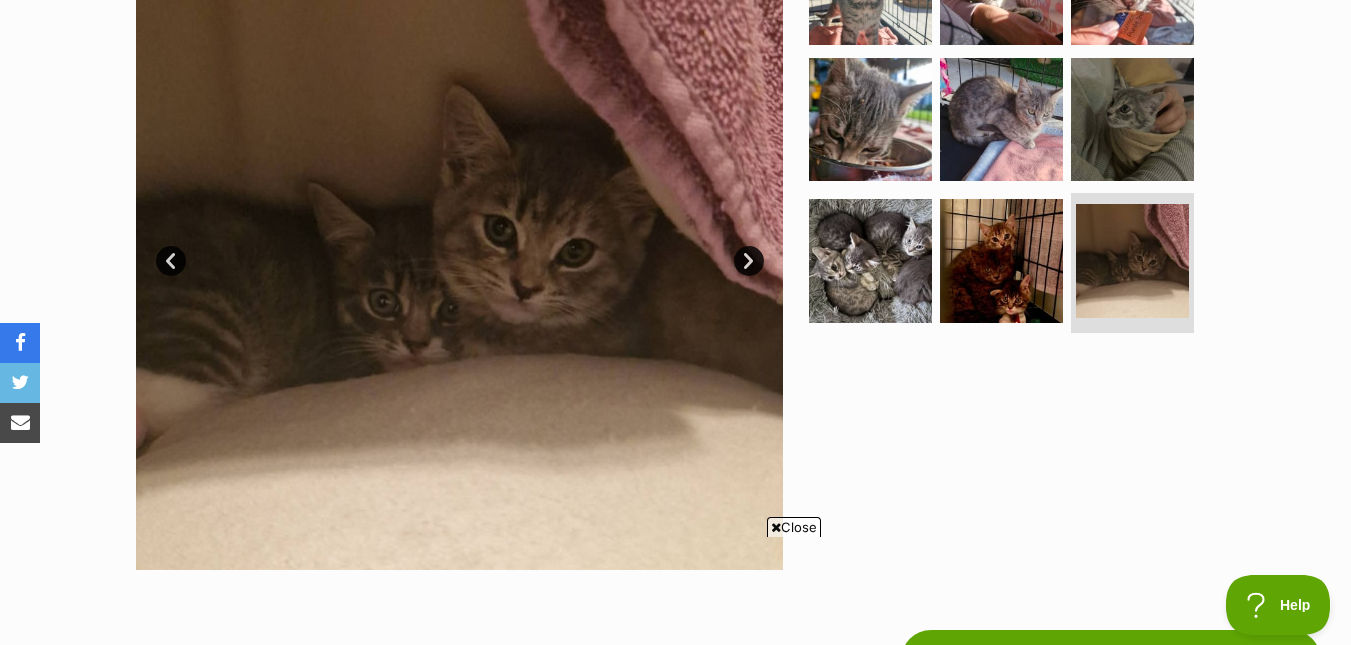 click on "Next" at bounding box center [749, 261] 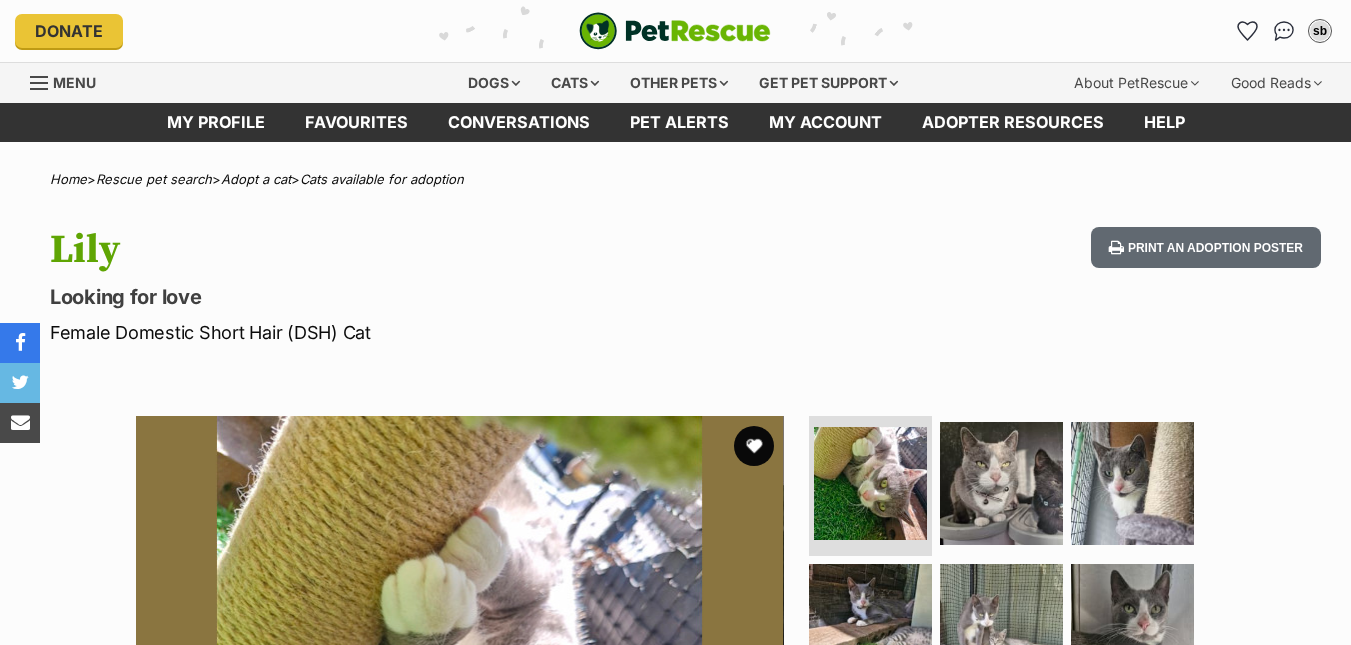 scroll, scrollTop: 0, scrollLeft: 0, axis: both 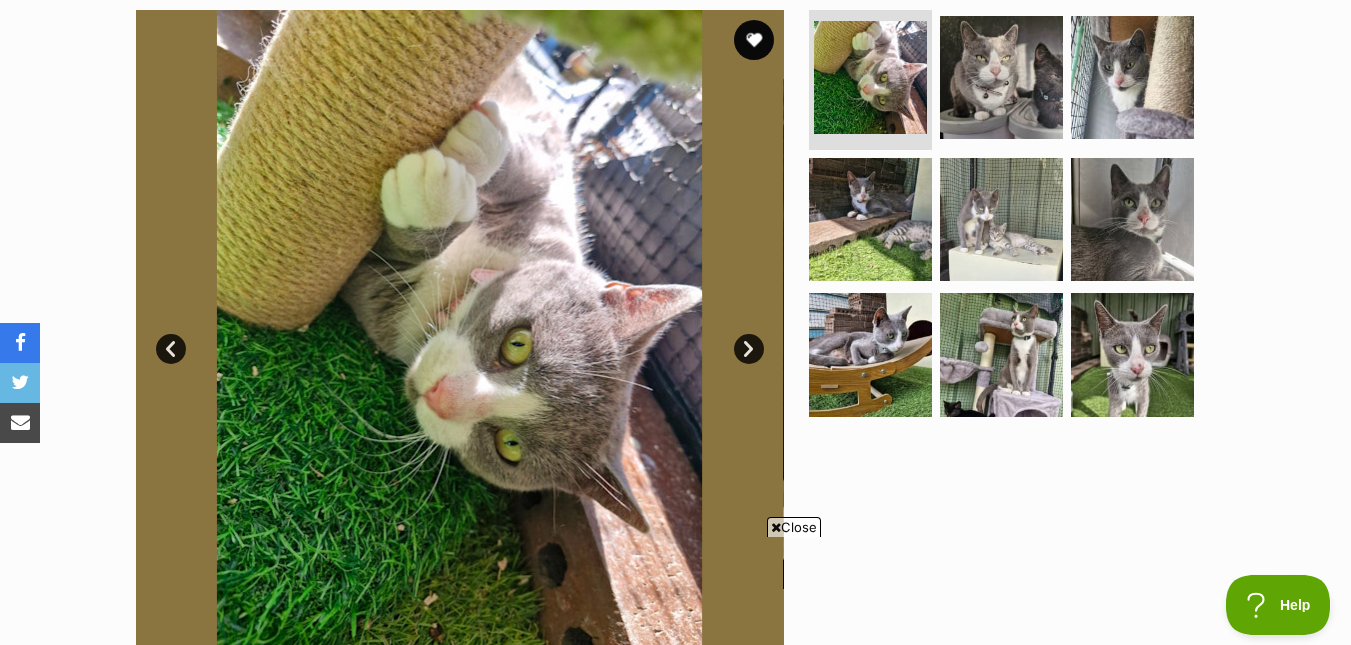 click on "Next" at bounding box center [749, 349] 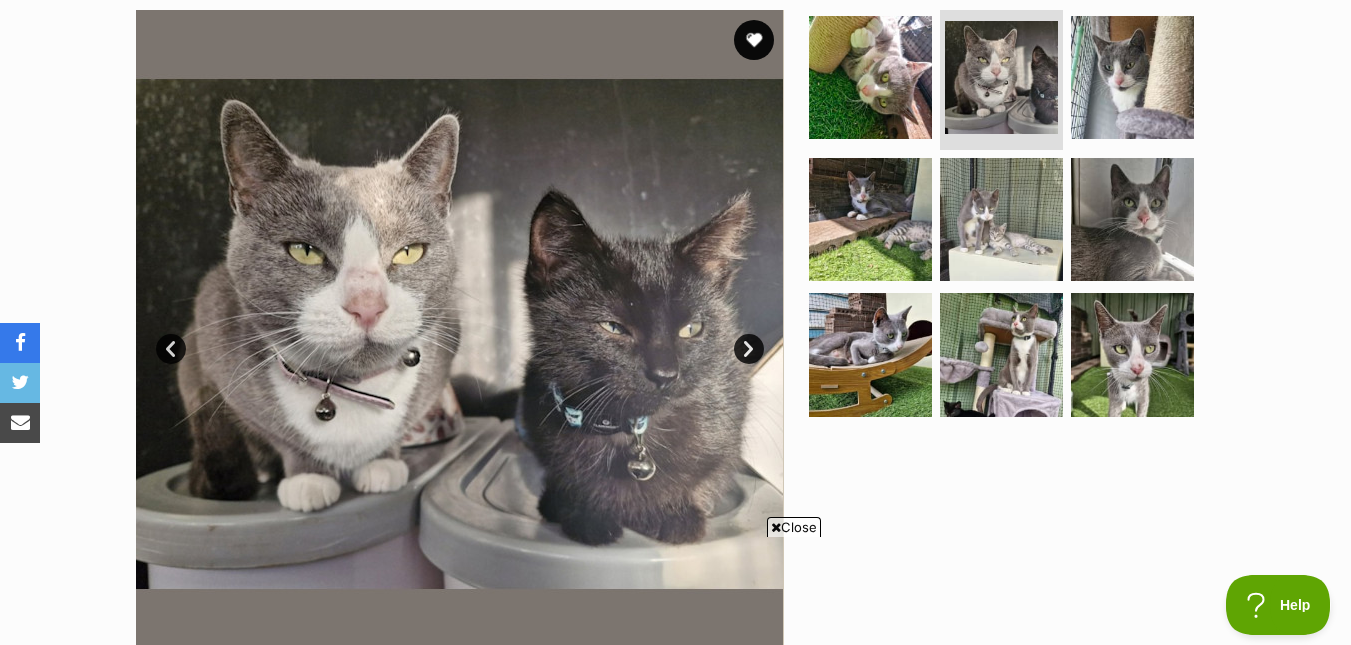 click on "Next" at bounding box center (749, 349) 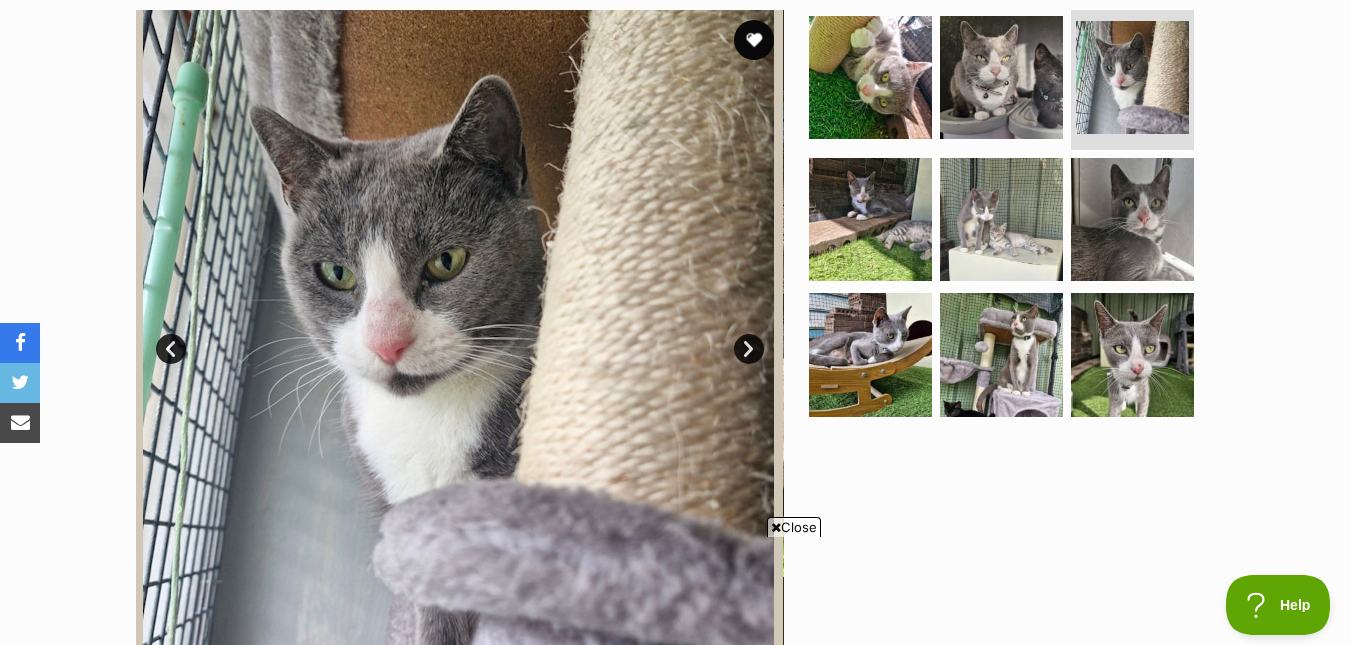 click on "Next" at bounding box center (749, 349) 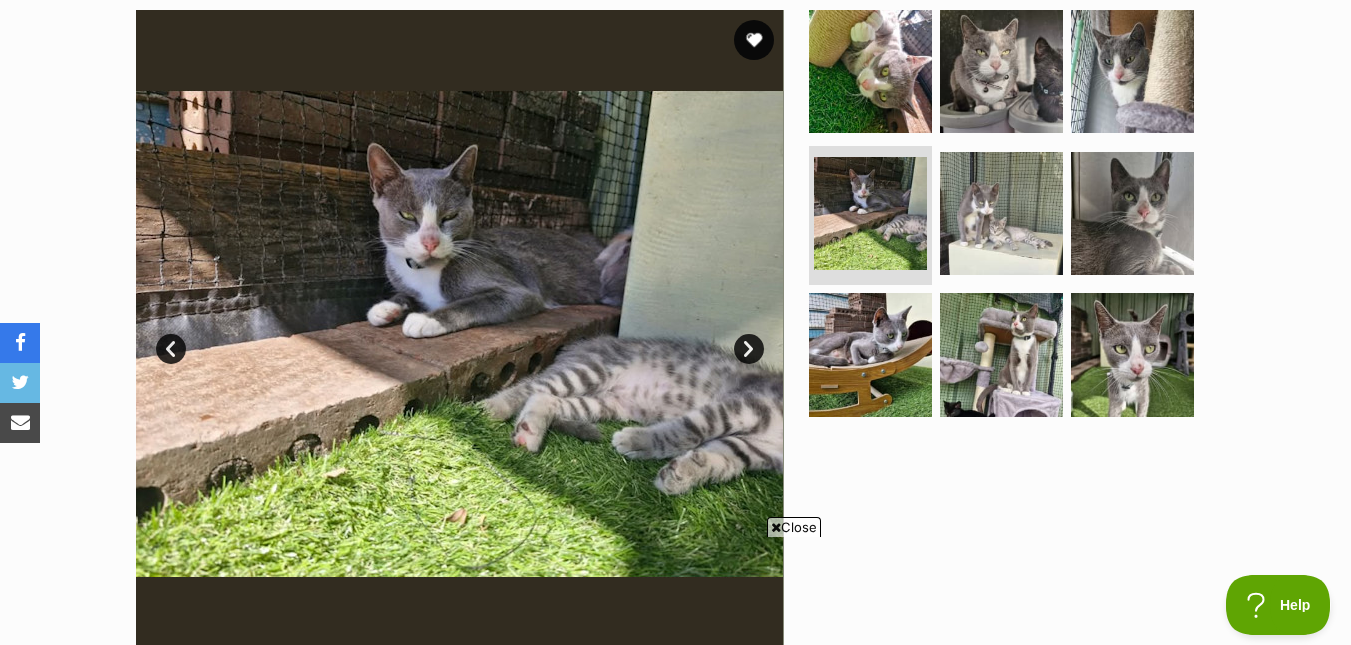 click on "Next" at bounding box center [749, 349] 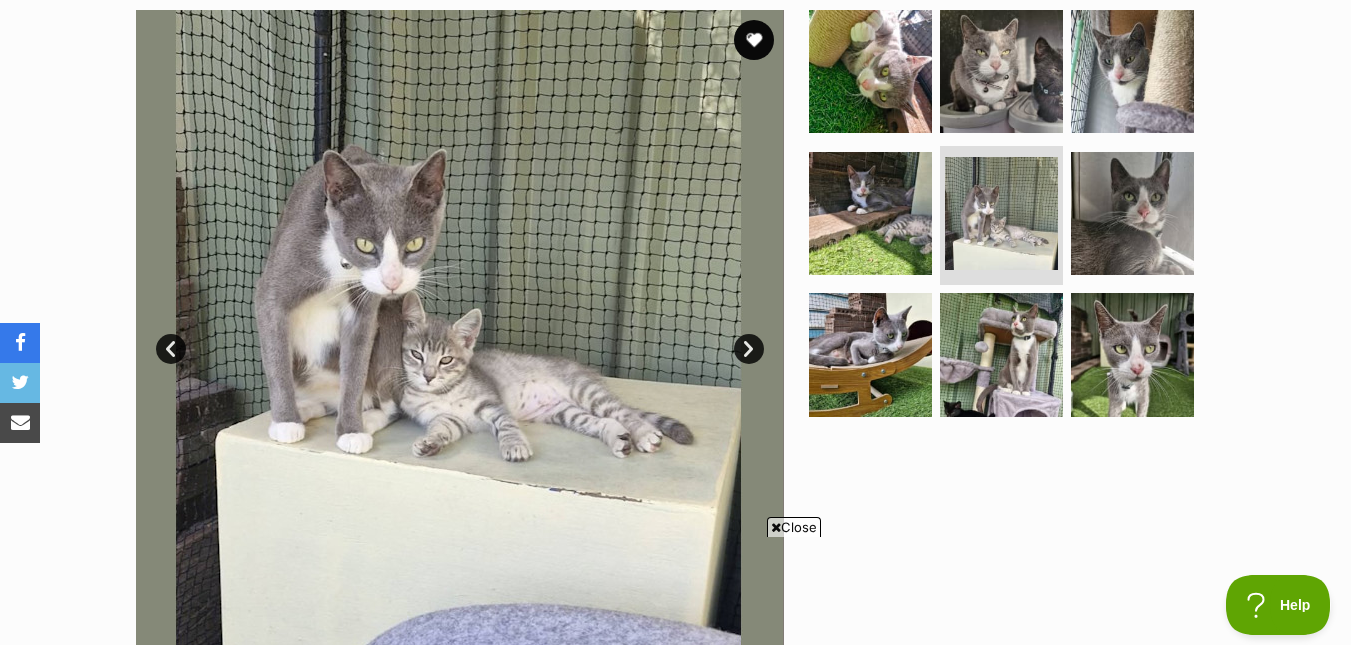 click on "Next" at bounding box center [749, 349] 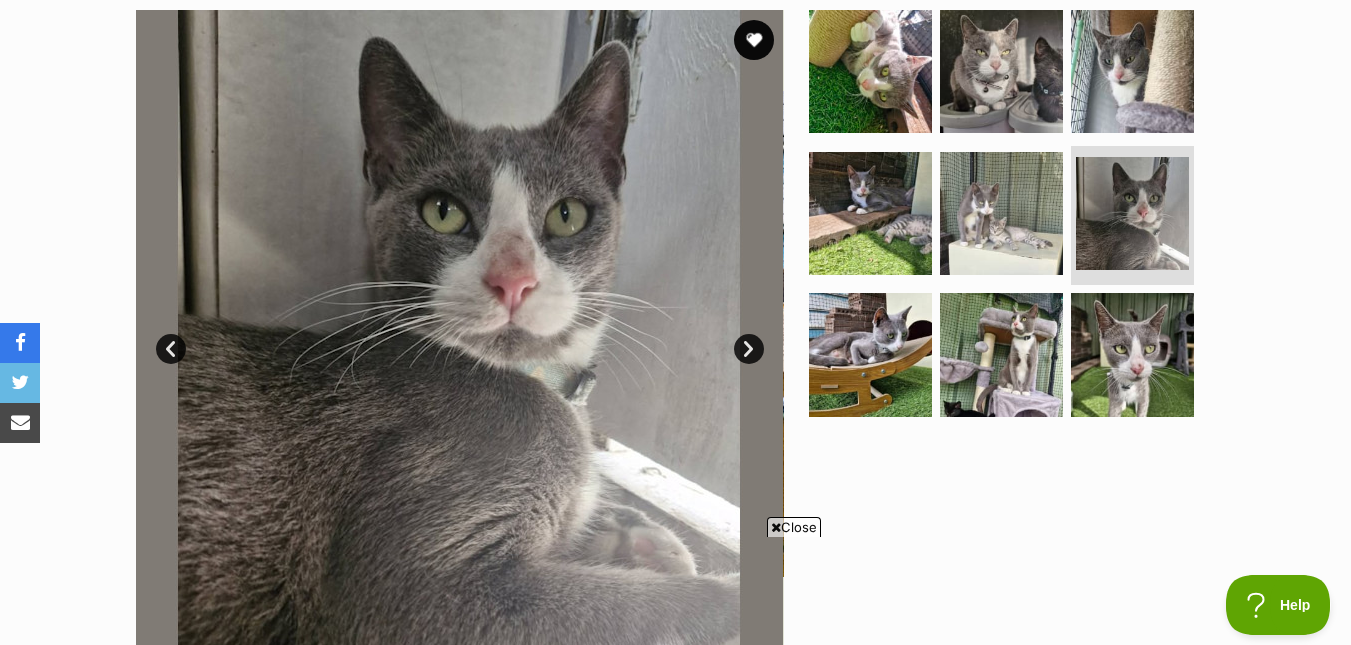 click on "Next" at bounding box center (749, 349) 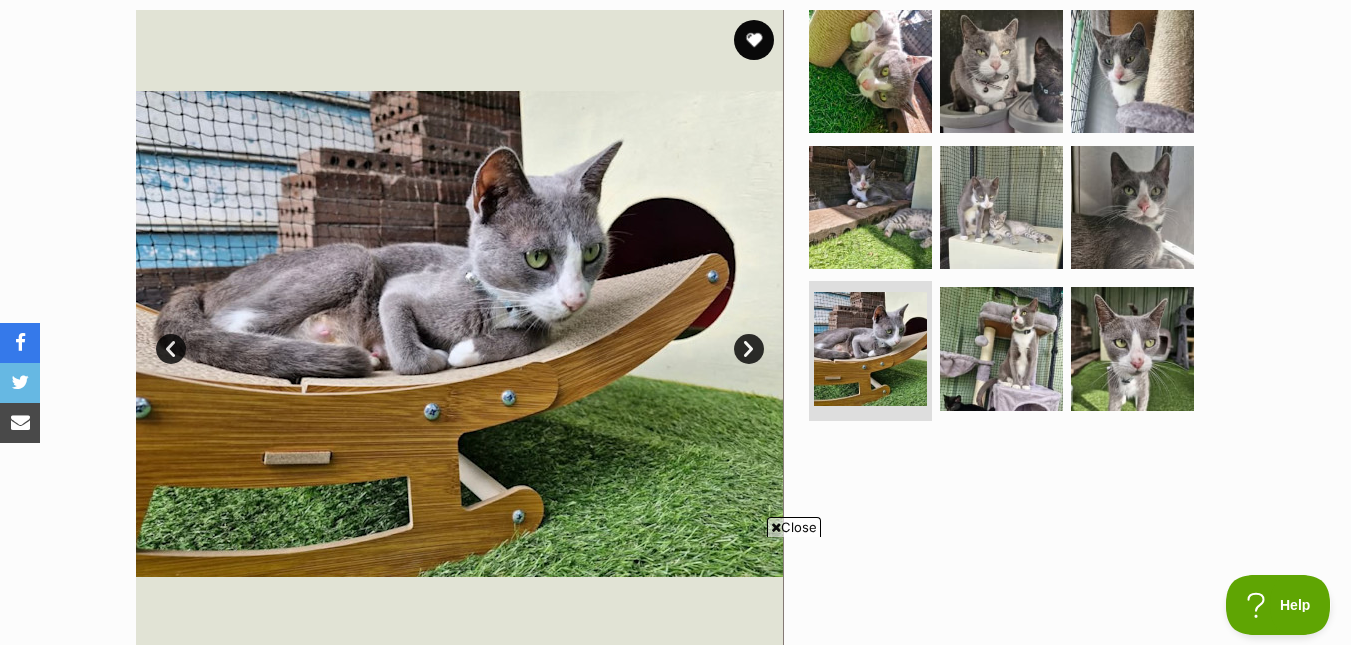 click on "Next" at bounding box center (749, 349) 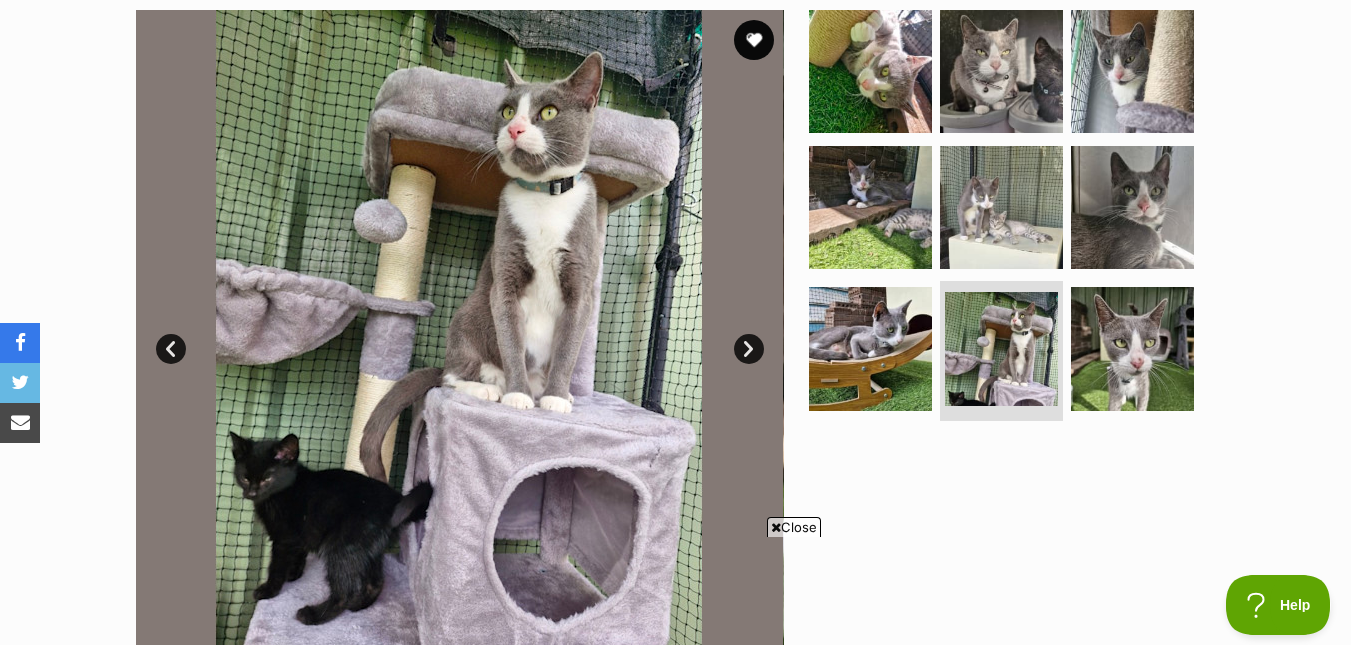 click on "Next" at bounding box center (749, 349) 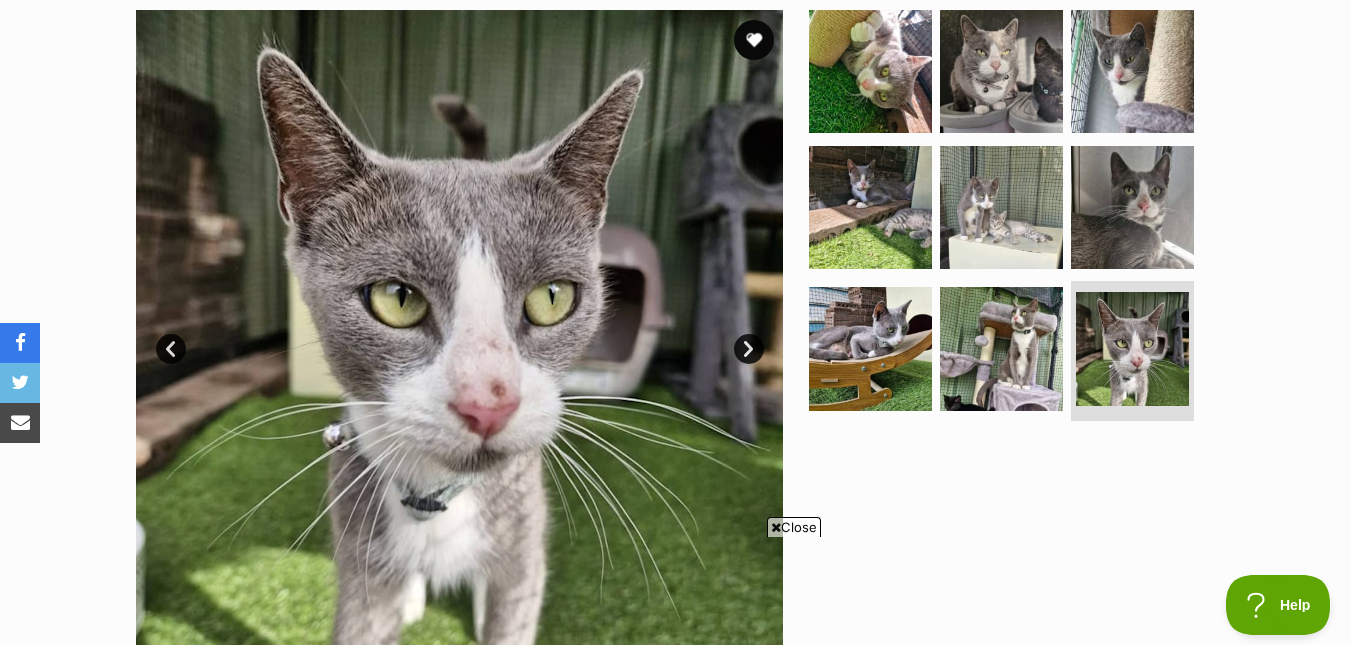 click on "Next" at bounding box center [749, 349] 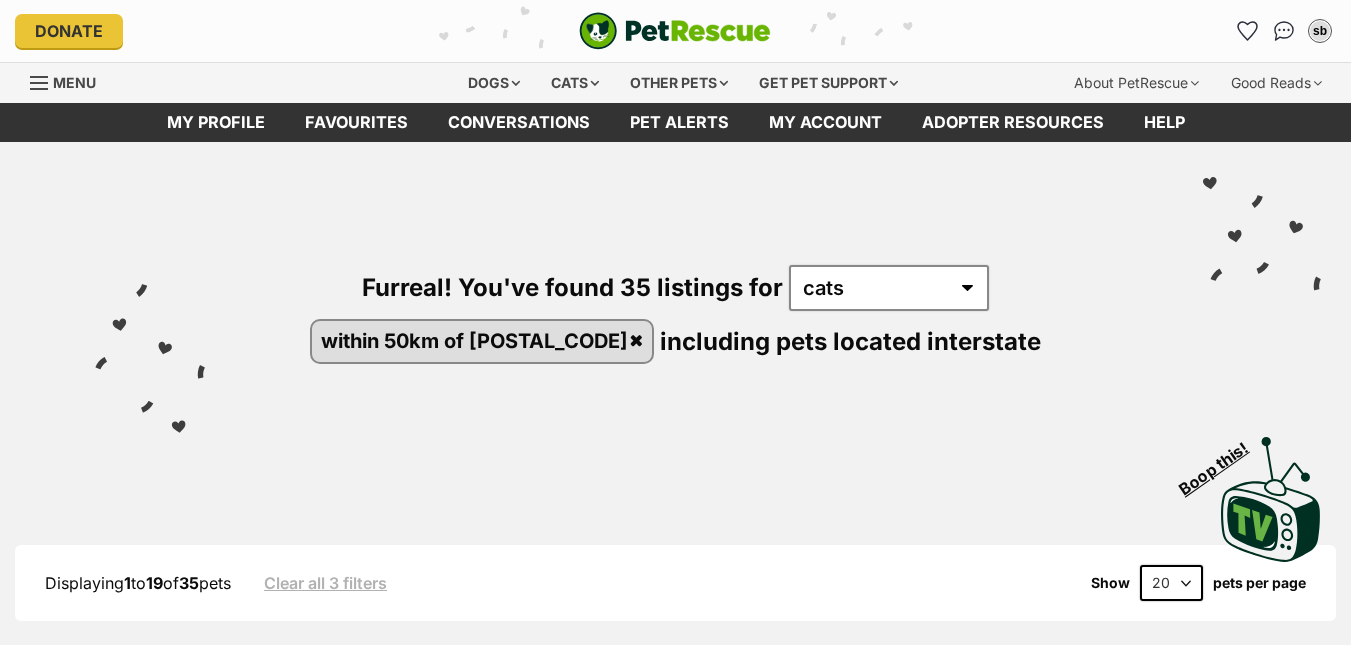scroll, scrollTop: 0, scrollLeft: 0, axis: both 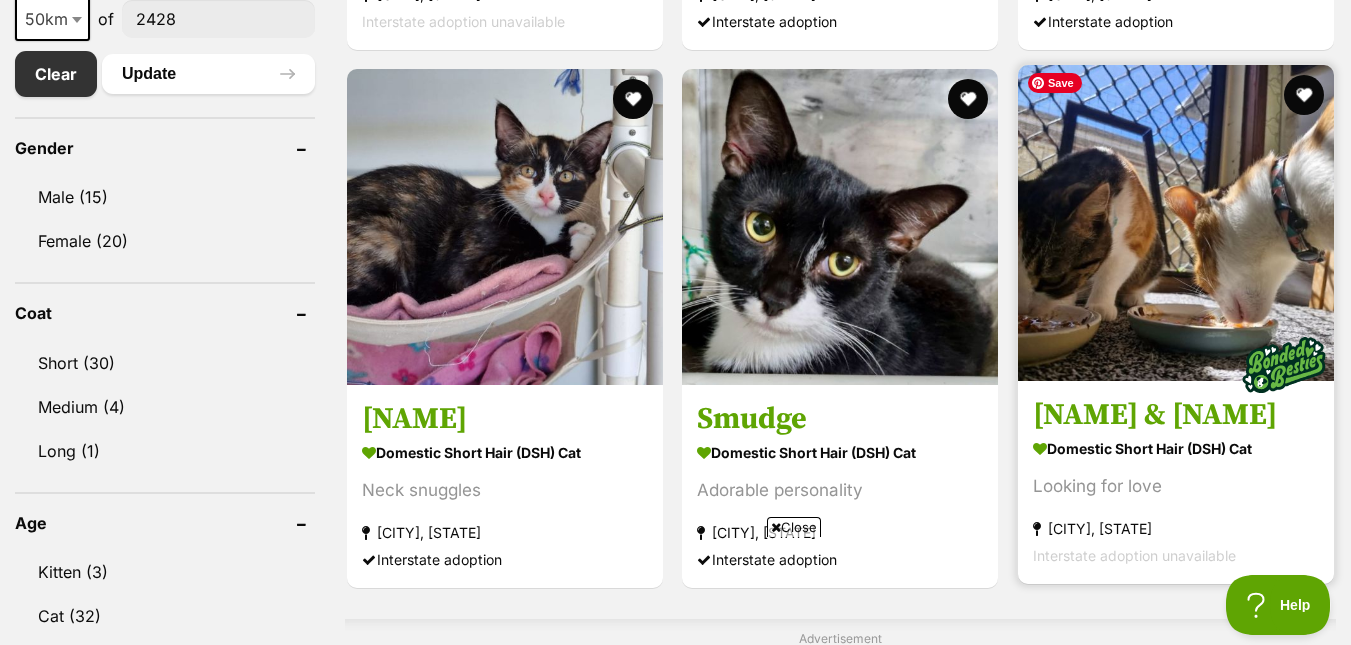 click at bounding box center (1176, 223) 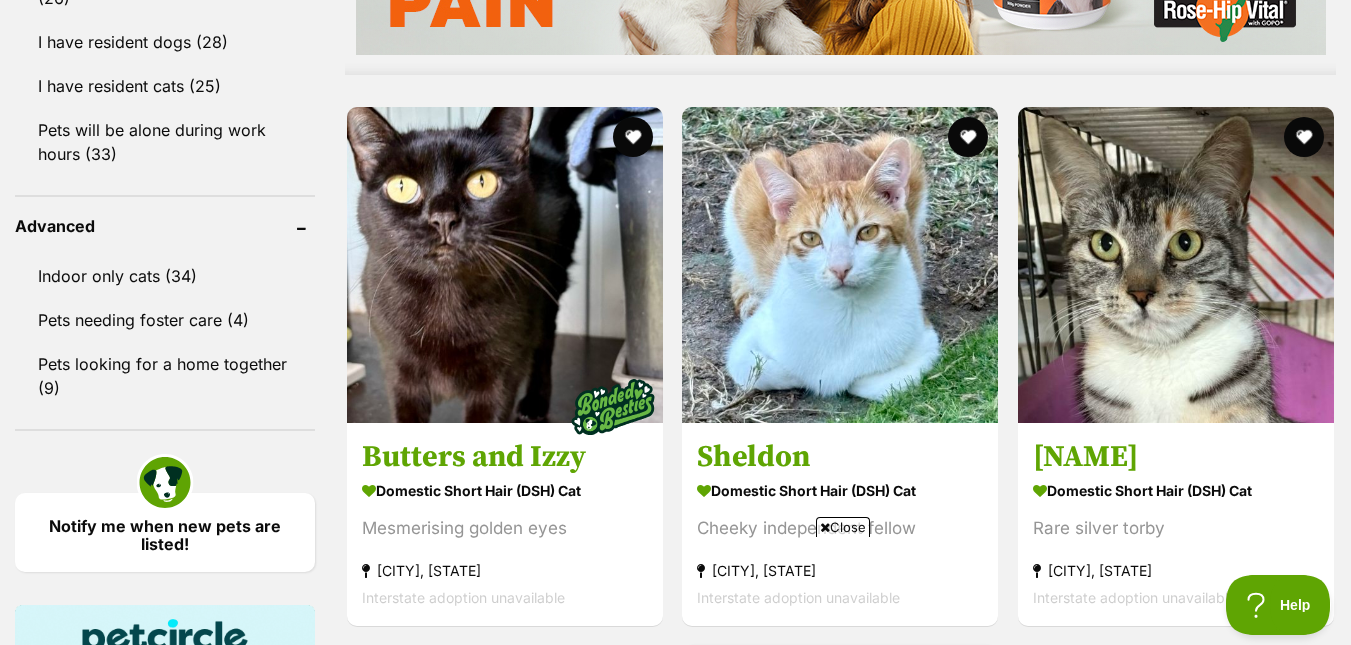 scroll, scrollTop: 2070, scrollLeft: 0, axis: vertical 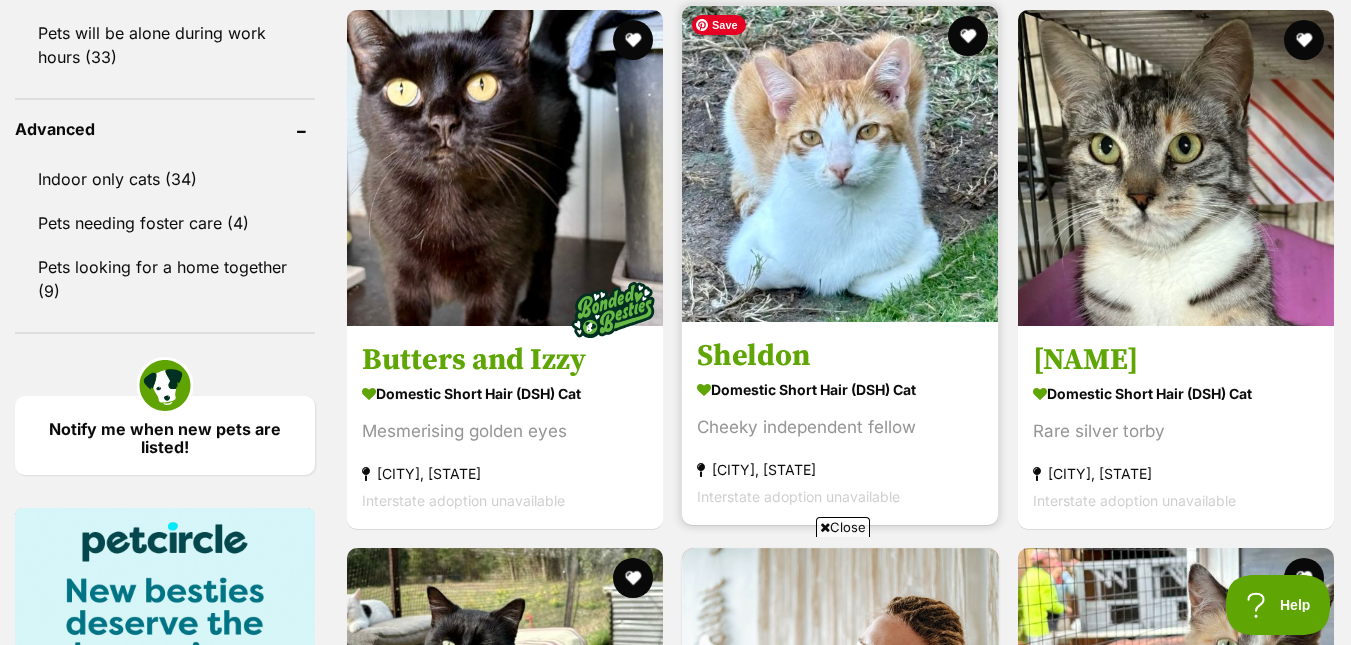 click at bounding box center [840, 164] 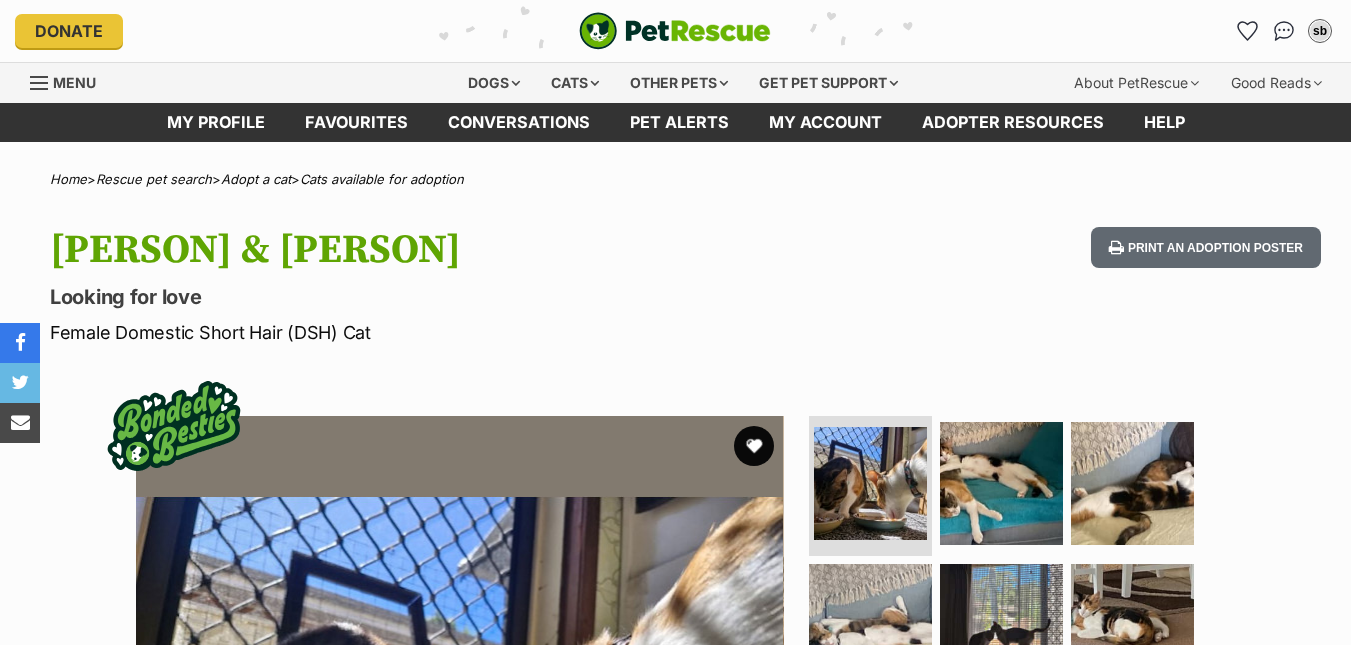 scroll, scrollTop: 0, scrollLeft: 0, axis: both 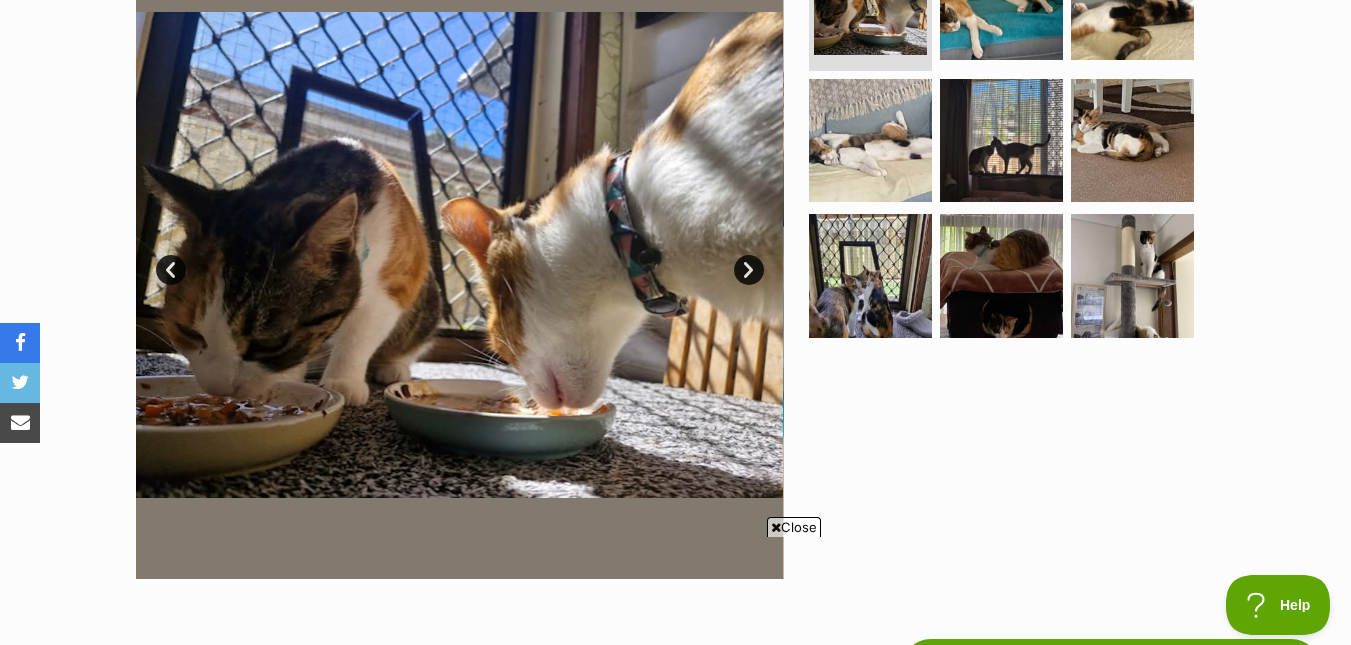 click on "Next" at bounding box center [749, 270] 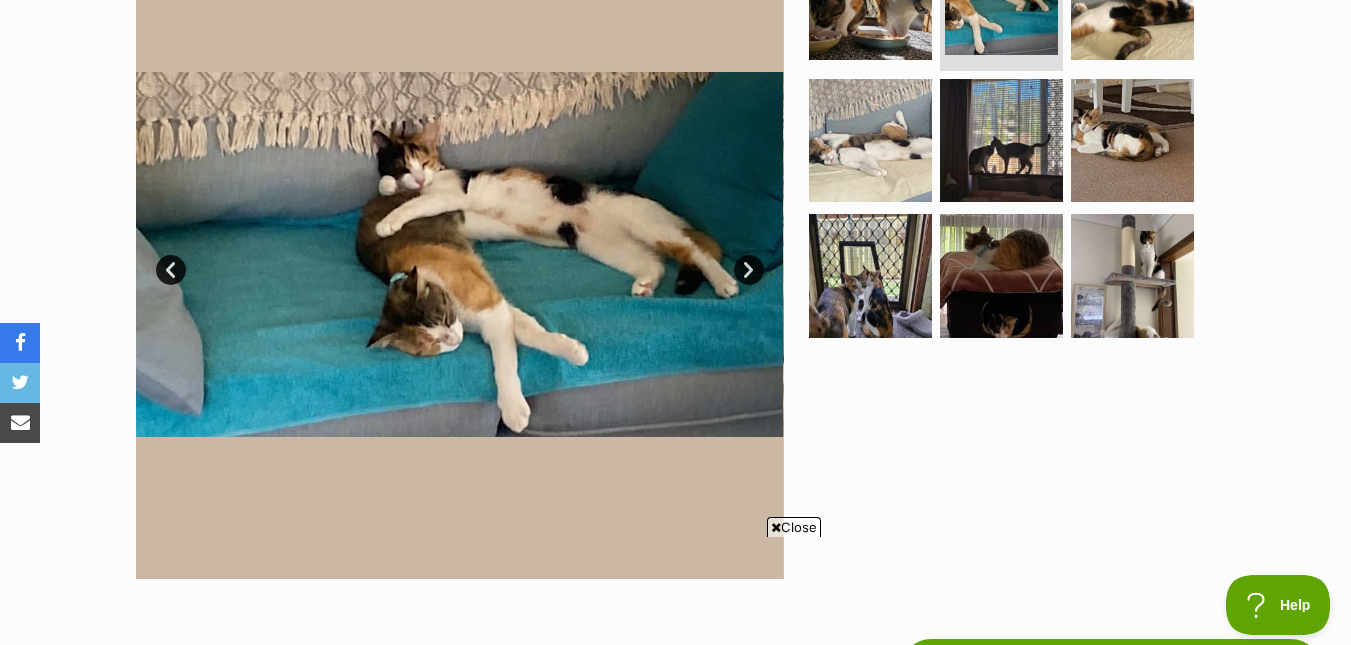 click on "Next" at bounding box center [749, 270] 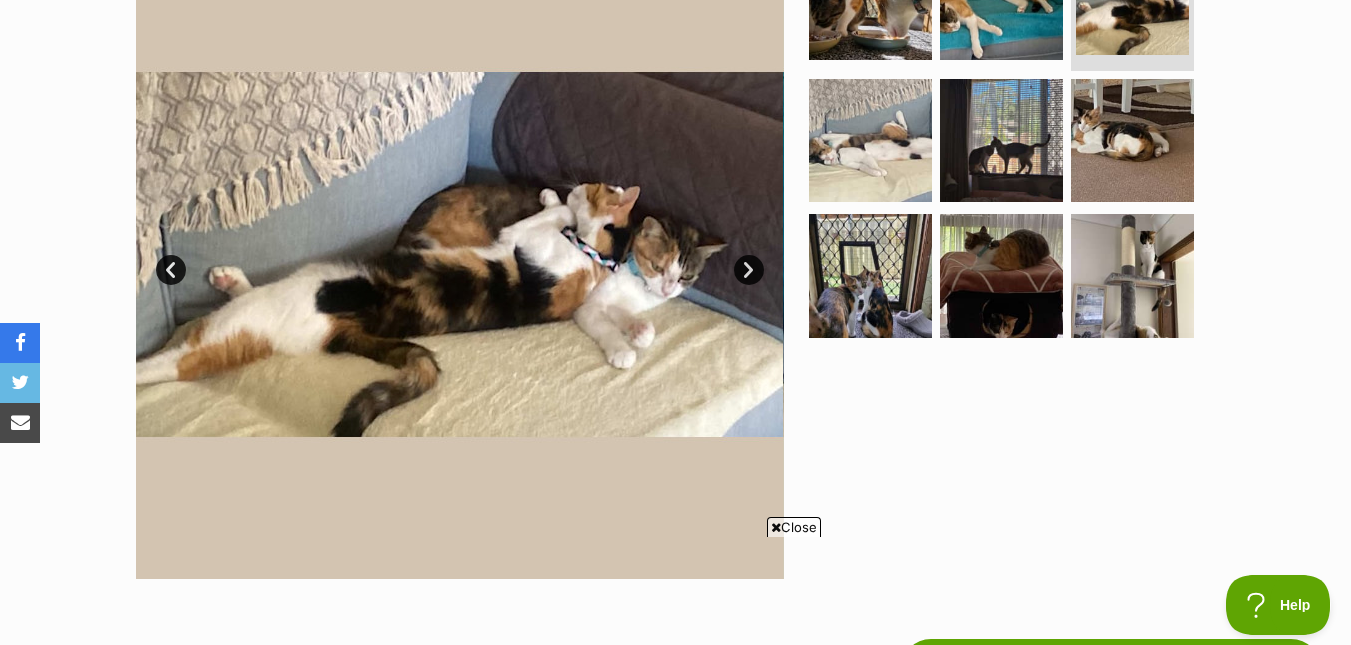click on "Next" at bounding box center (749, 270) 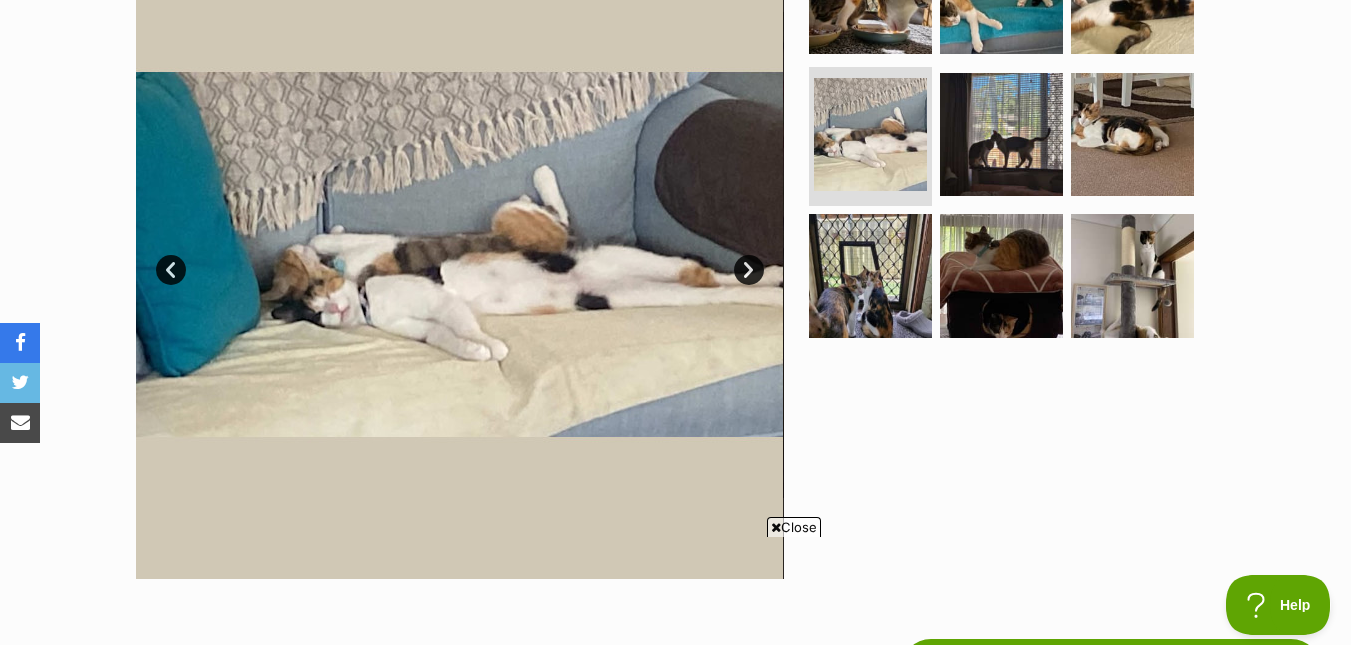 click on "Next" at bounding box center (749, 270) 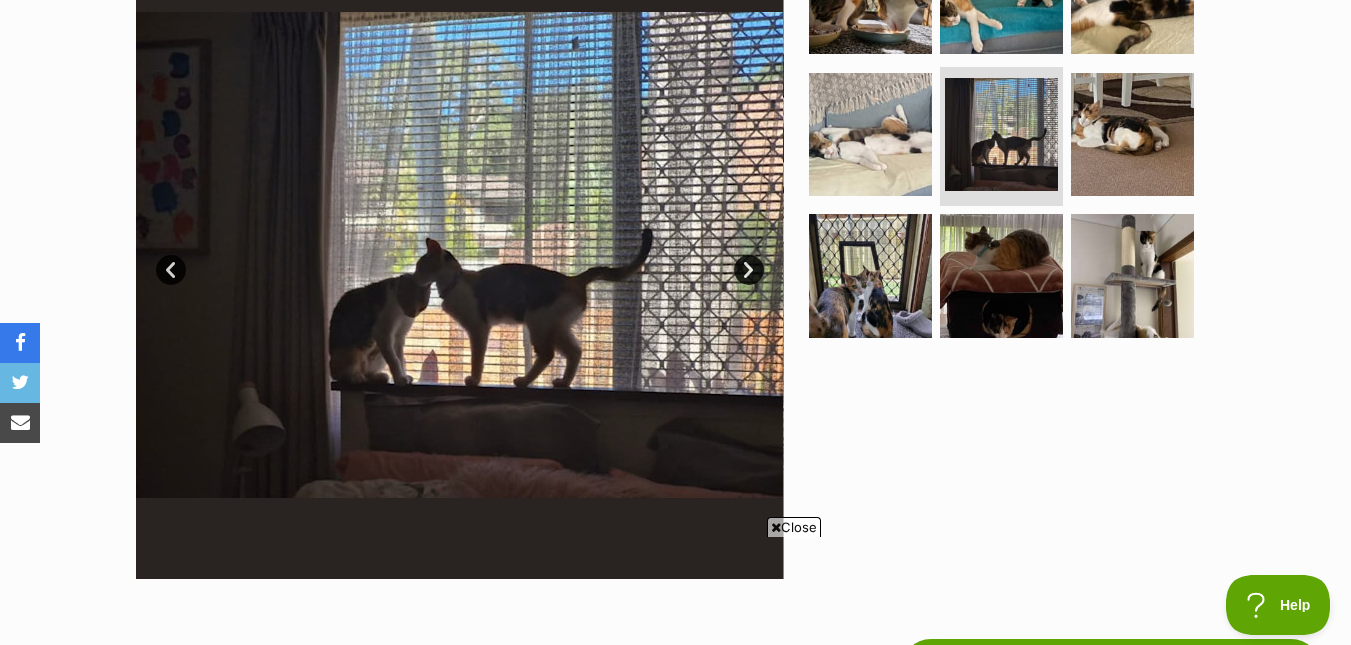 click on "Next" at bounding box center [749, 270] 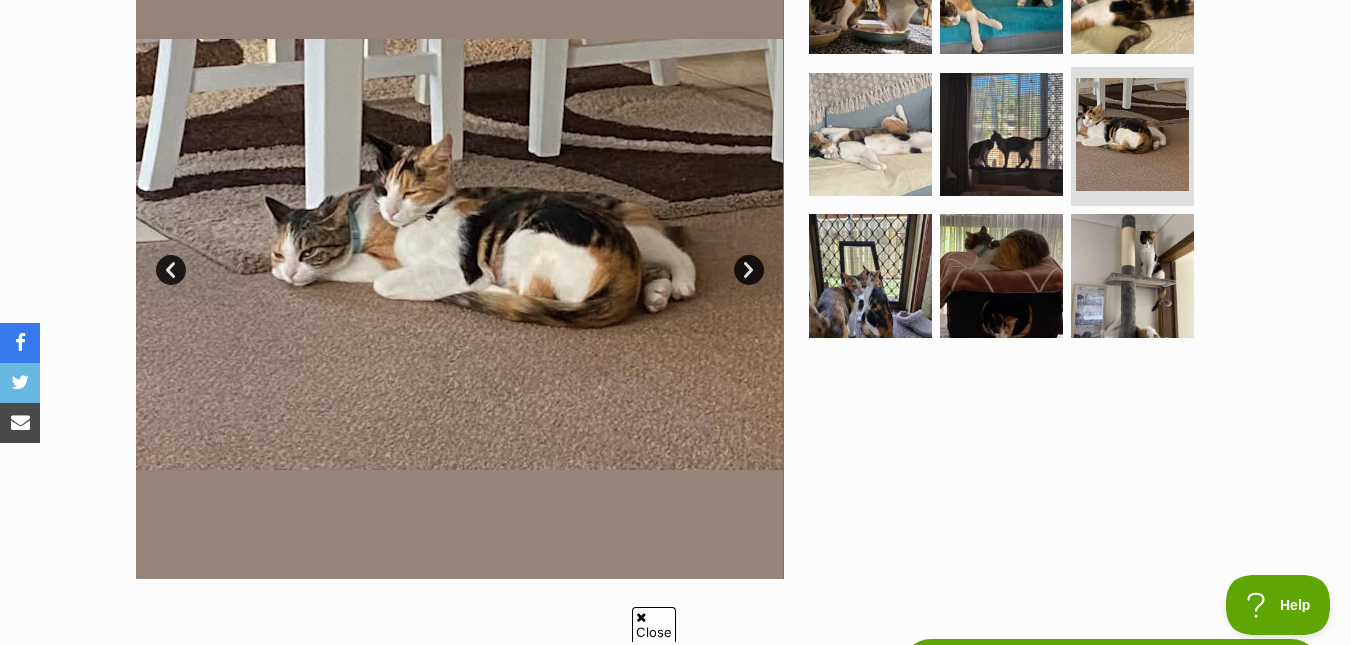 click on "Next" at bounding box center [749, 270] 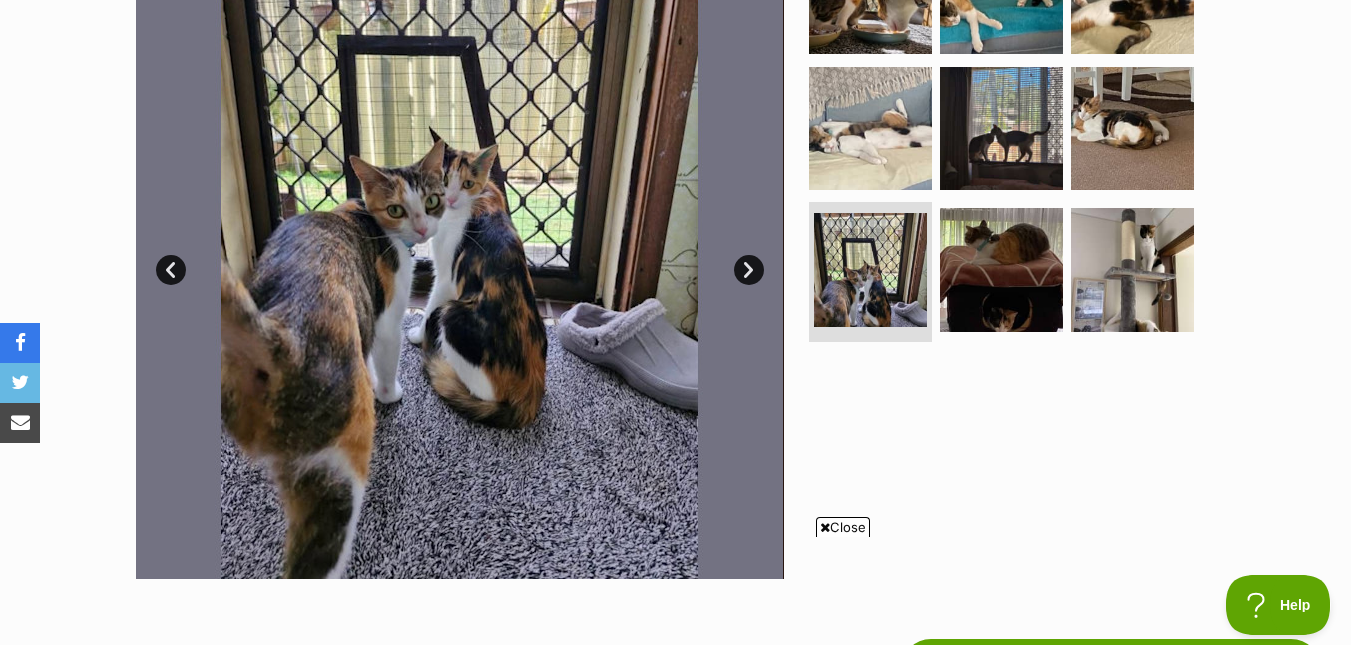 click on "Next" at bounding box center [749, 270] 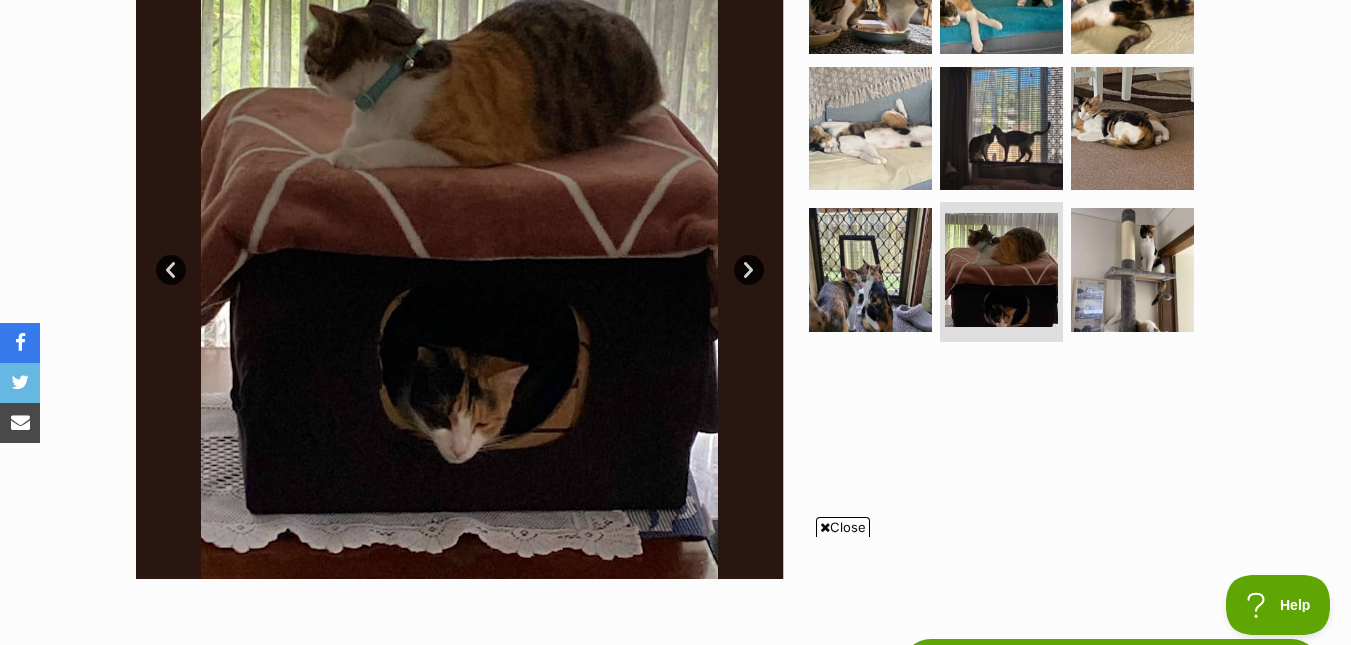 click on "Next" at bounding box center [749, 270] 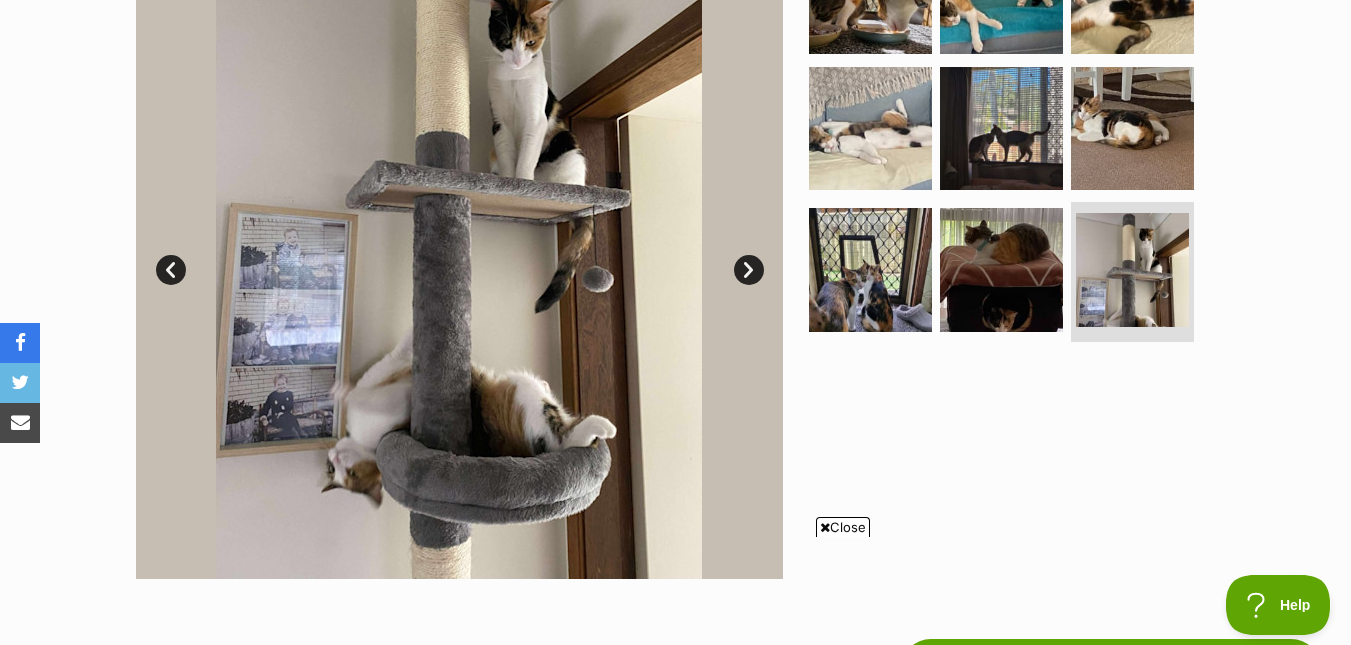 click on "Next" at bounding box center [749, 270] 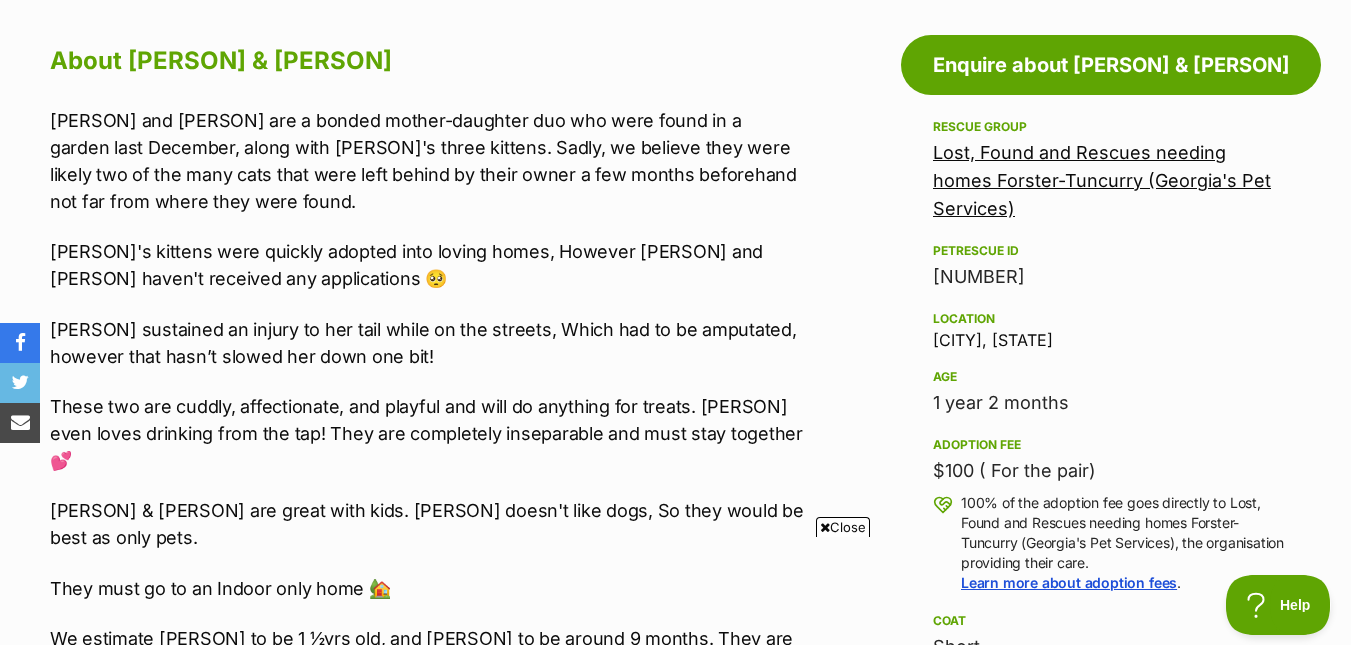 scroll, scrollTop: 0, scrollLeft: 0, axis: both 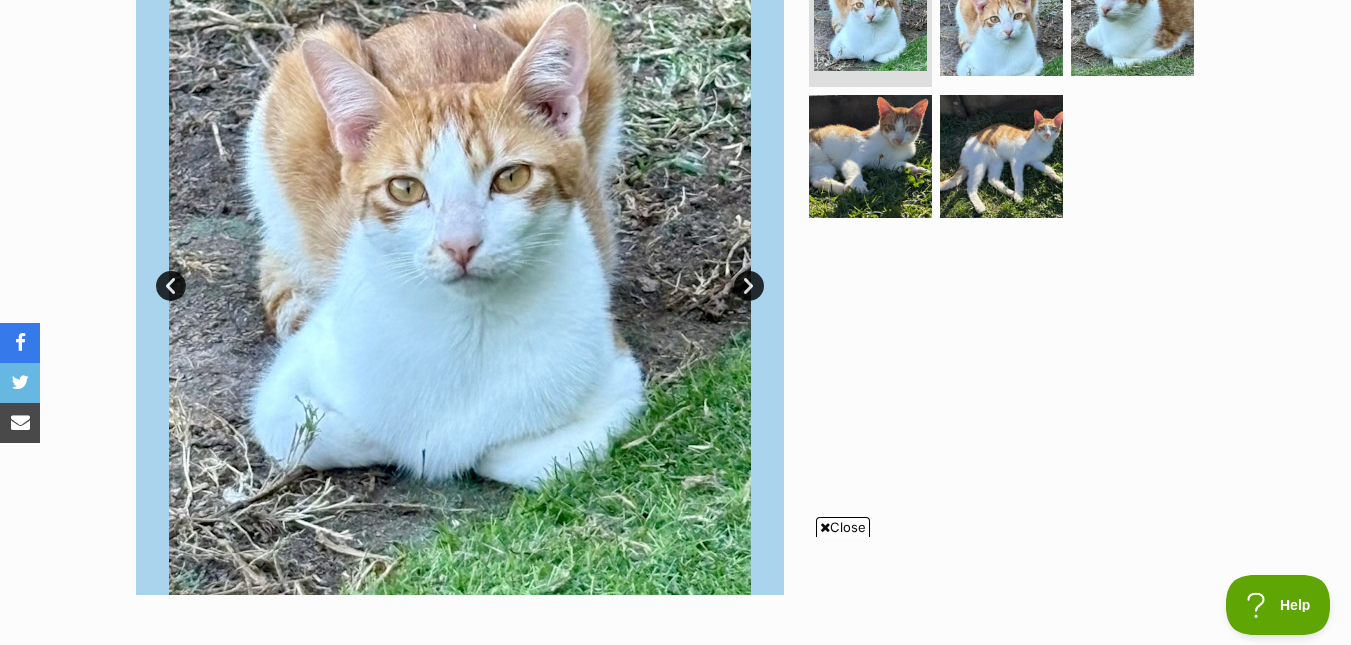 click on "Next" at bounding box center (749, 286) 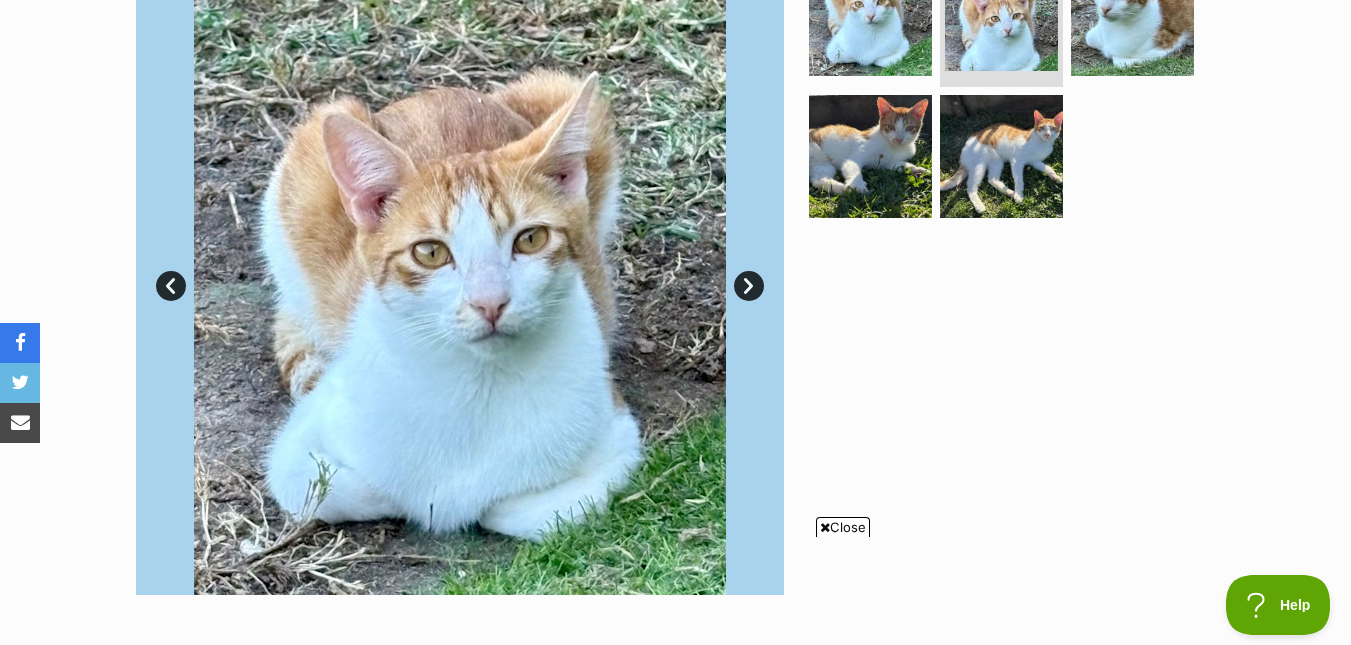 click on "Next" at bounding box center (749, 286) 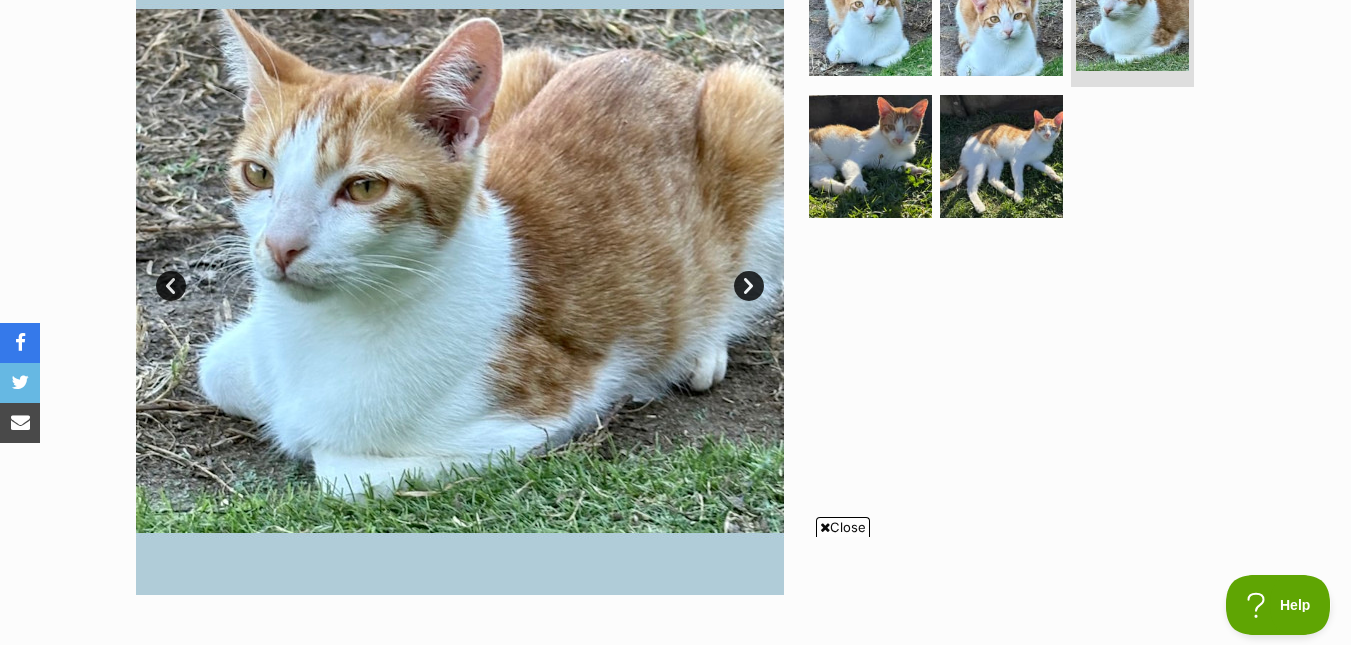click on "Next" at bounding box center [749, 286] 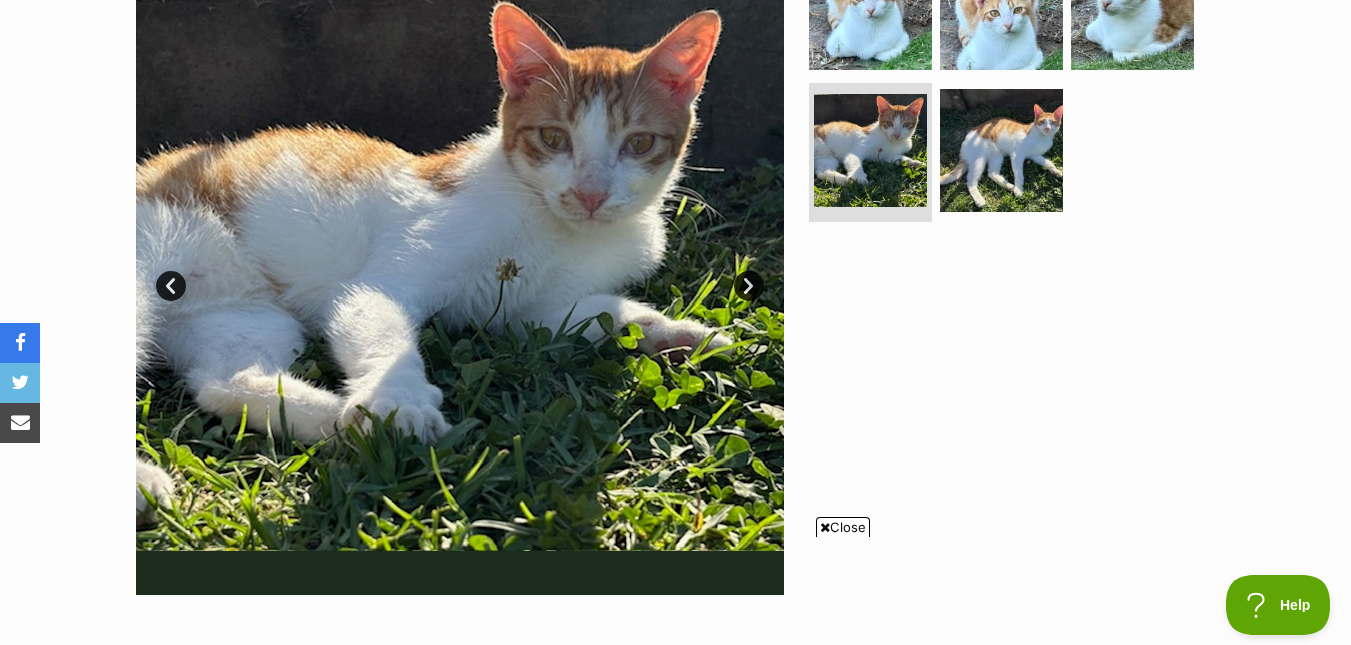 click on "Next" at bounding box center [749, 286] 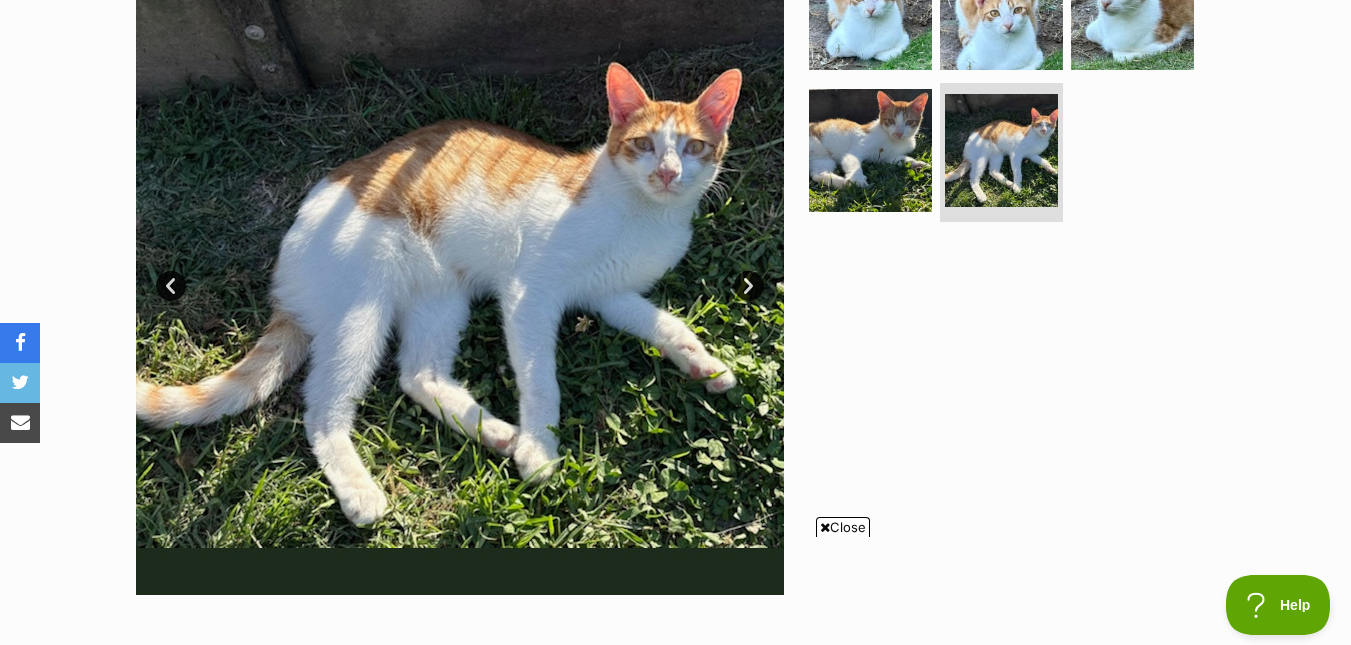 click on "Next" at bounding box center [749, 286] 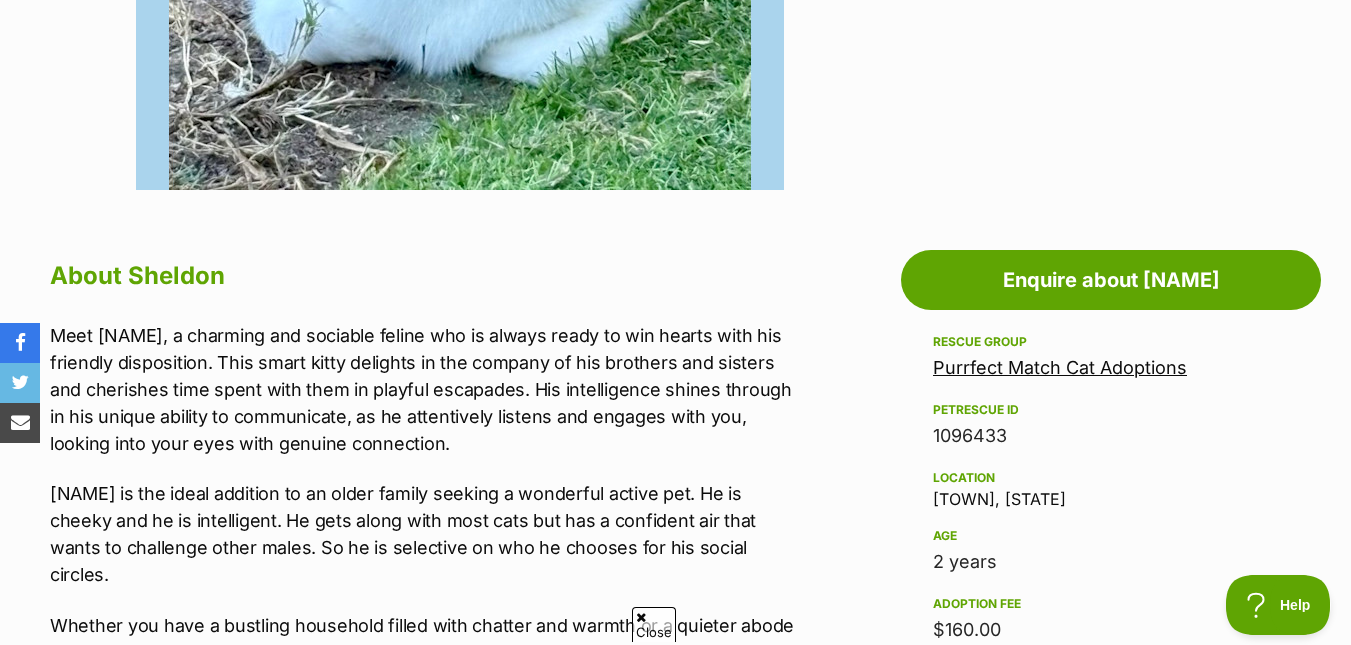scroll, scrollTop: 0, scrollLeft: 0, axis: both 